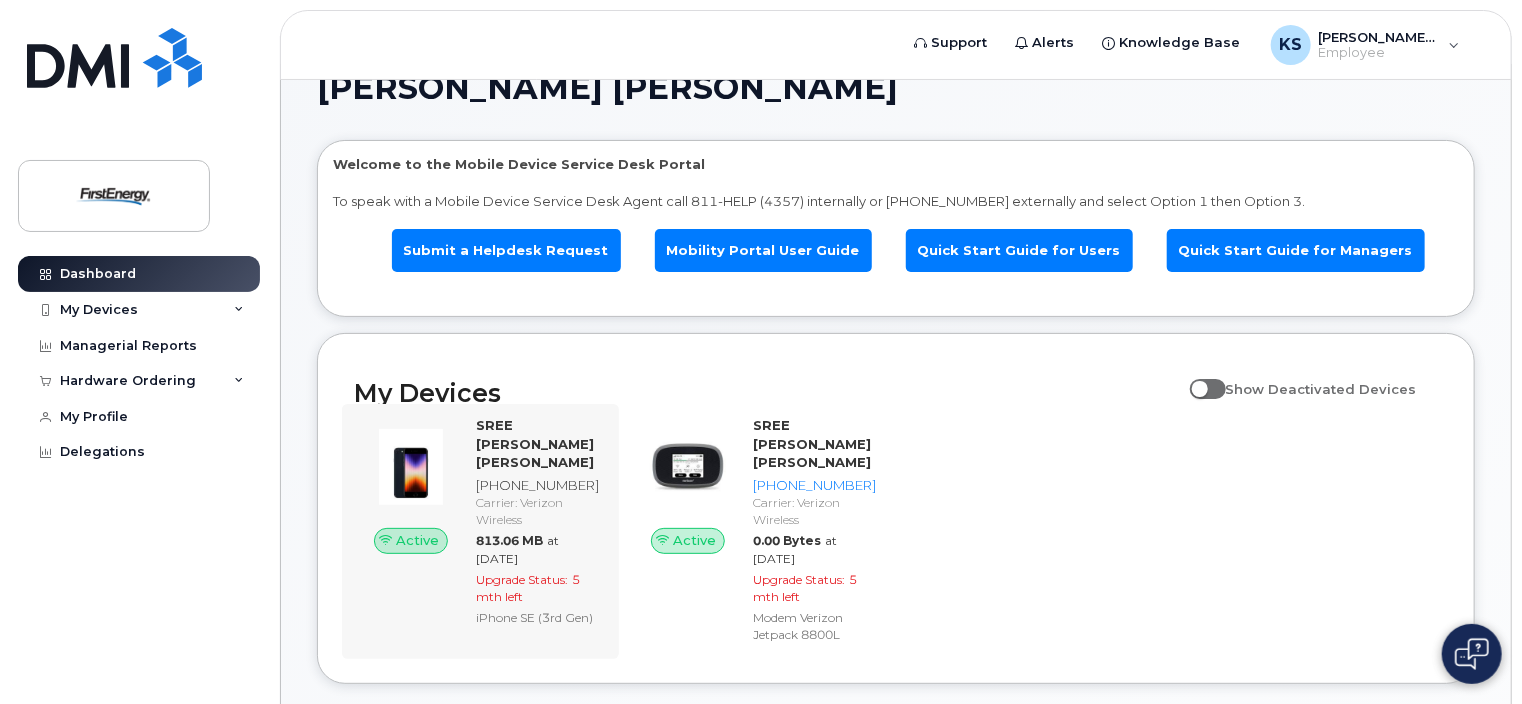 scroll, scrollTop: 18, scrollLeft: 0, axis: vertical 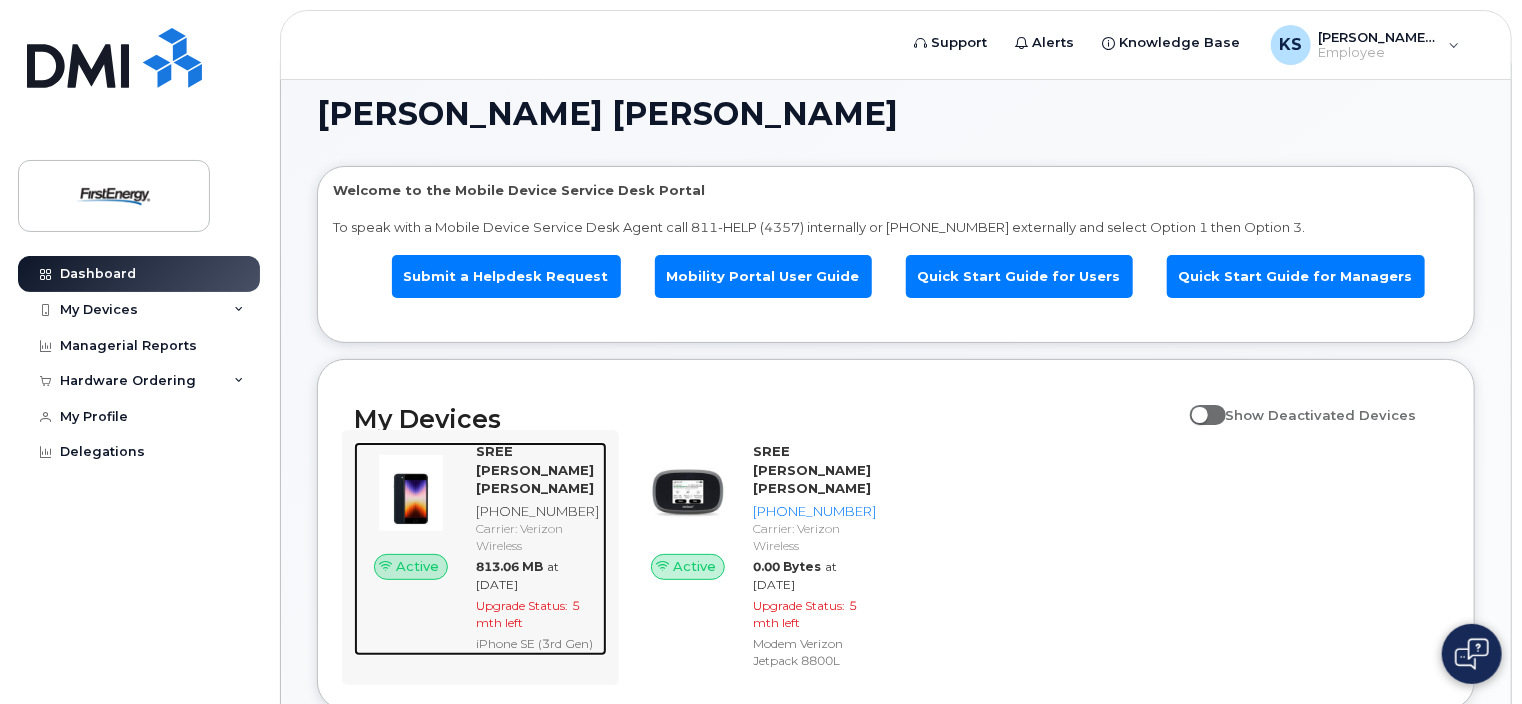 click on "SREE [PERSON_NAME] [PERSON_NAME]" 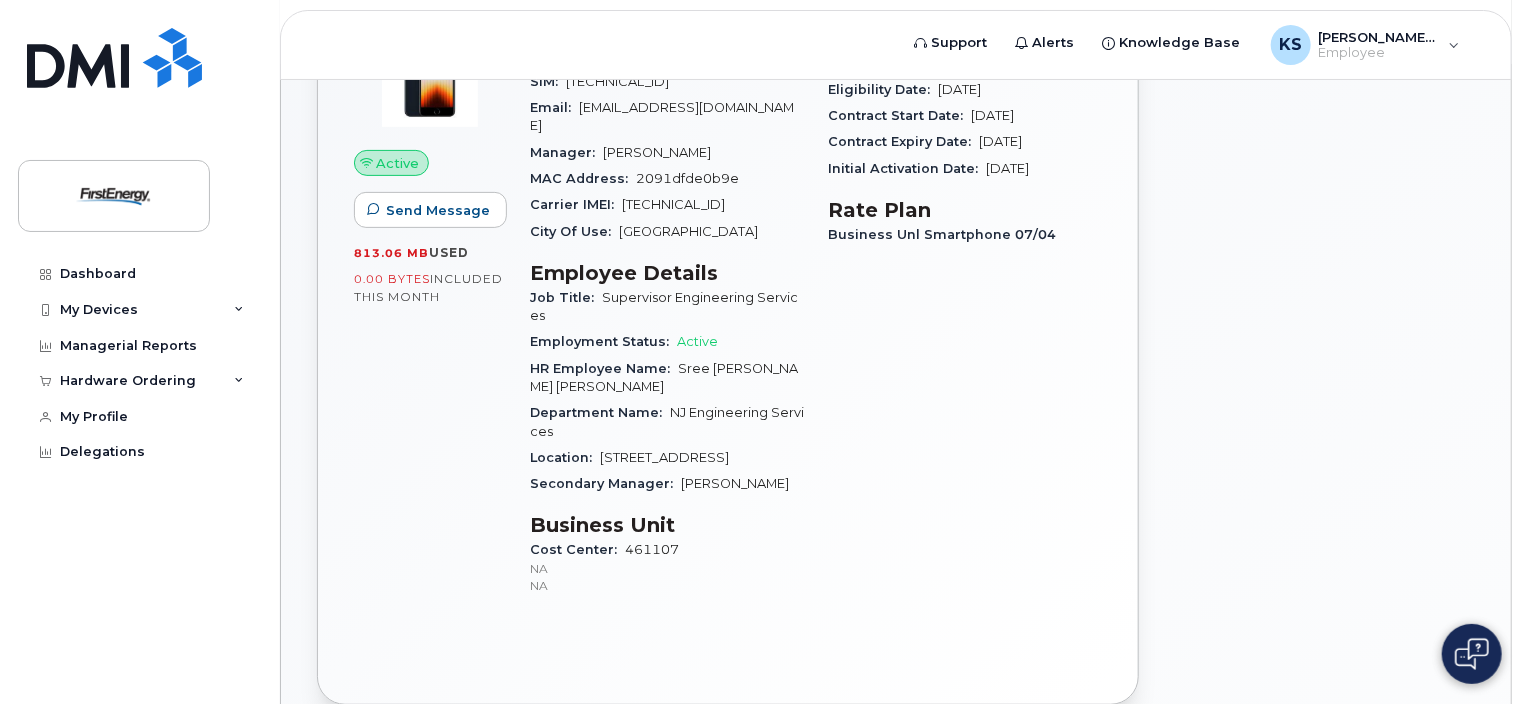 scroll, scrollTop: 0, scrollLeft: 0, axis: both 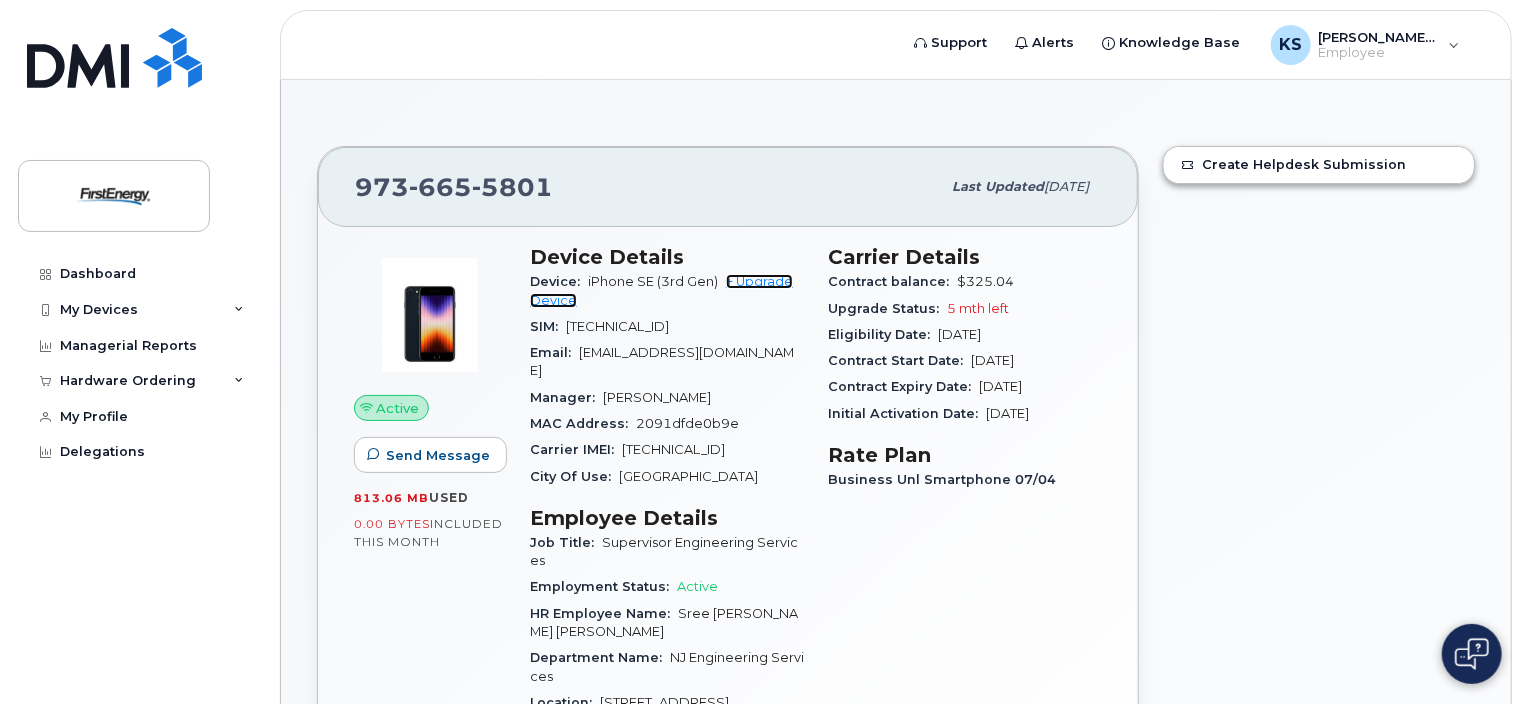 click on "+ Upgrade Device" 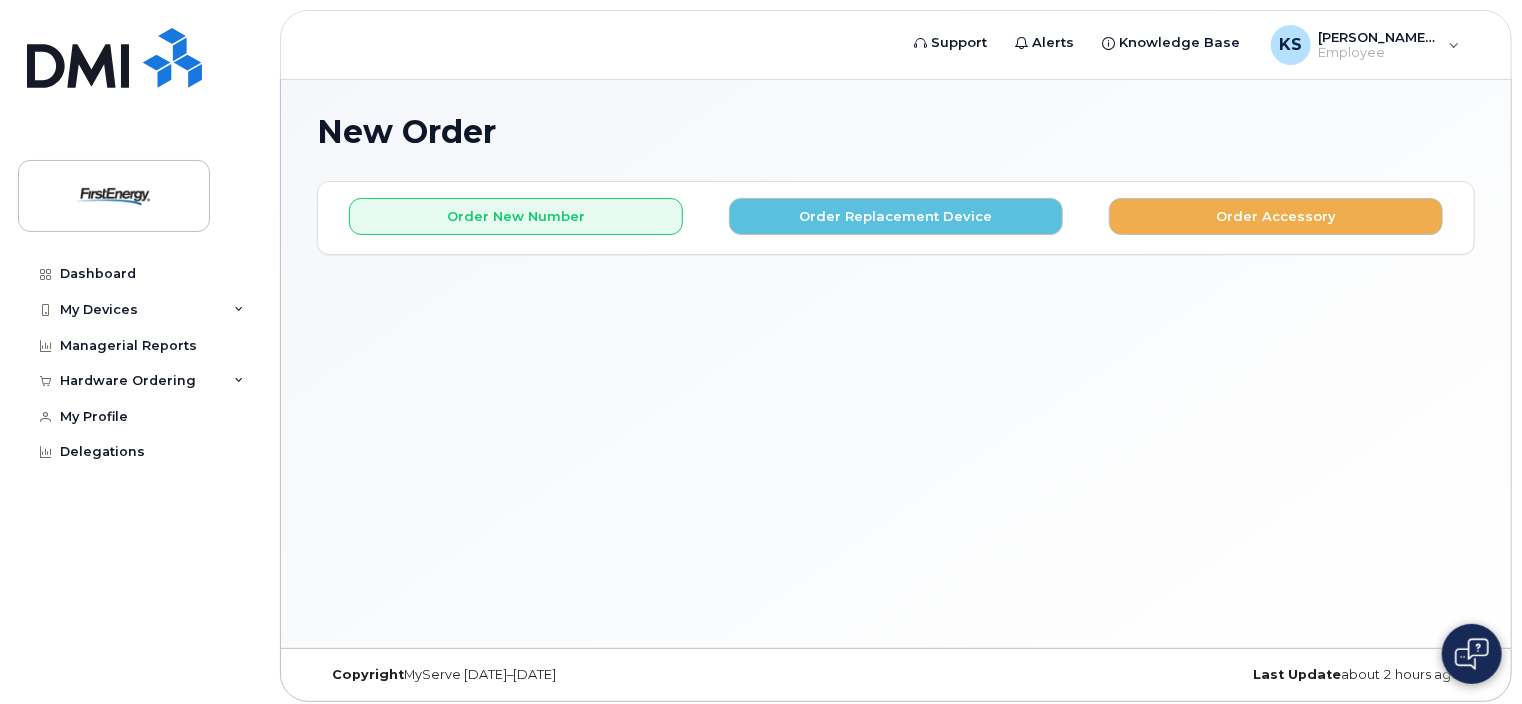 scroll, scrollTop: 0, scrollLeft: 0, axis: both 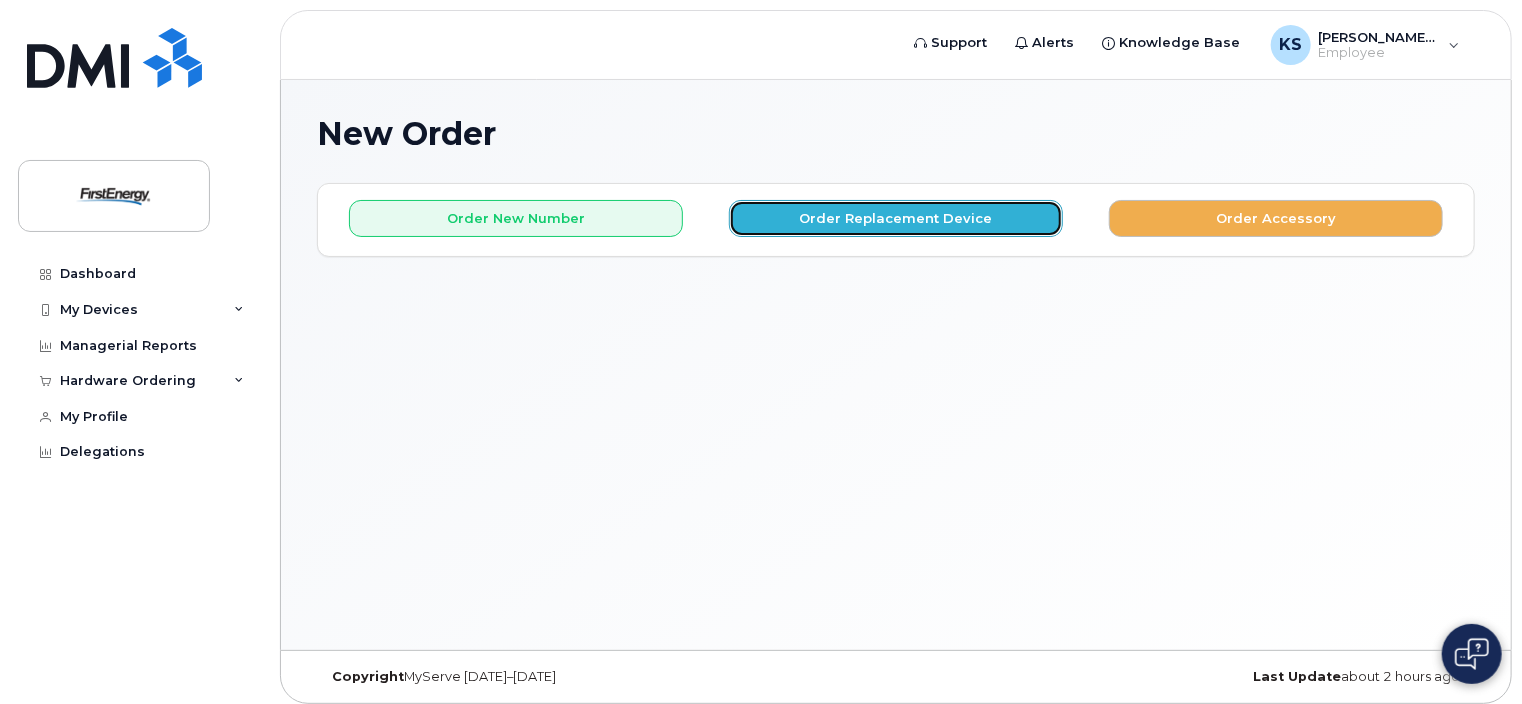 click on "Order Replacement Device" 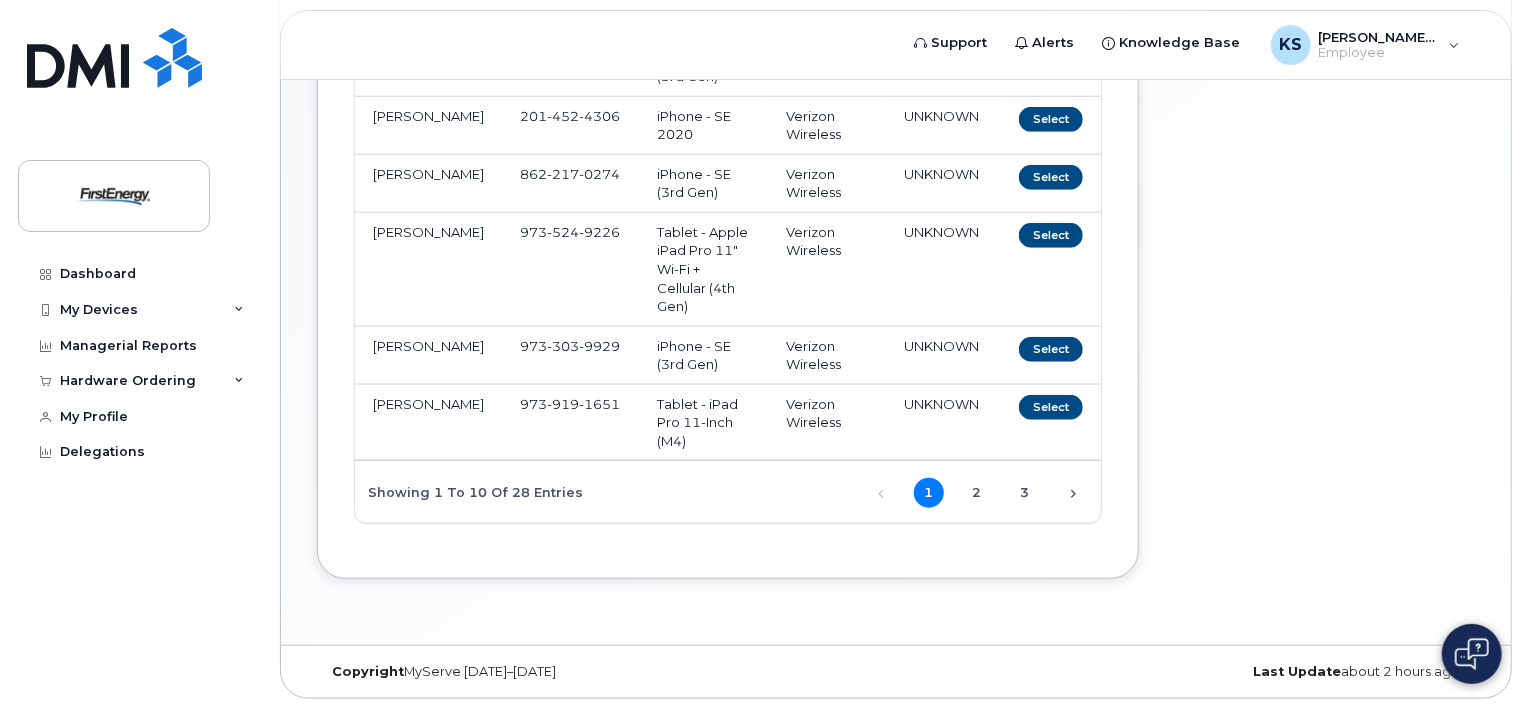 scroll, scrollTop: 673, scrollLeft: 0, axis: vertical 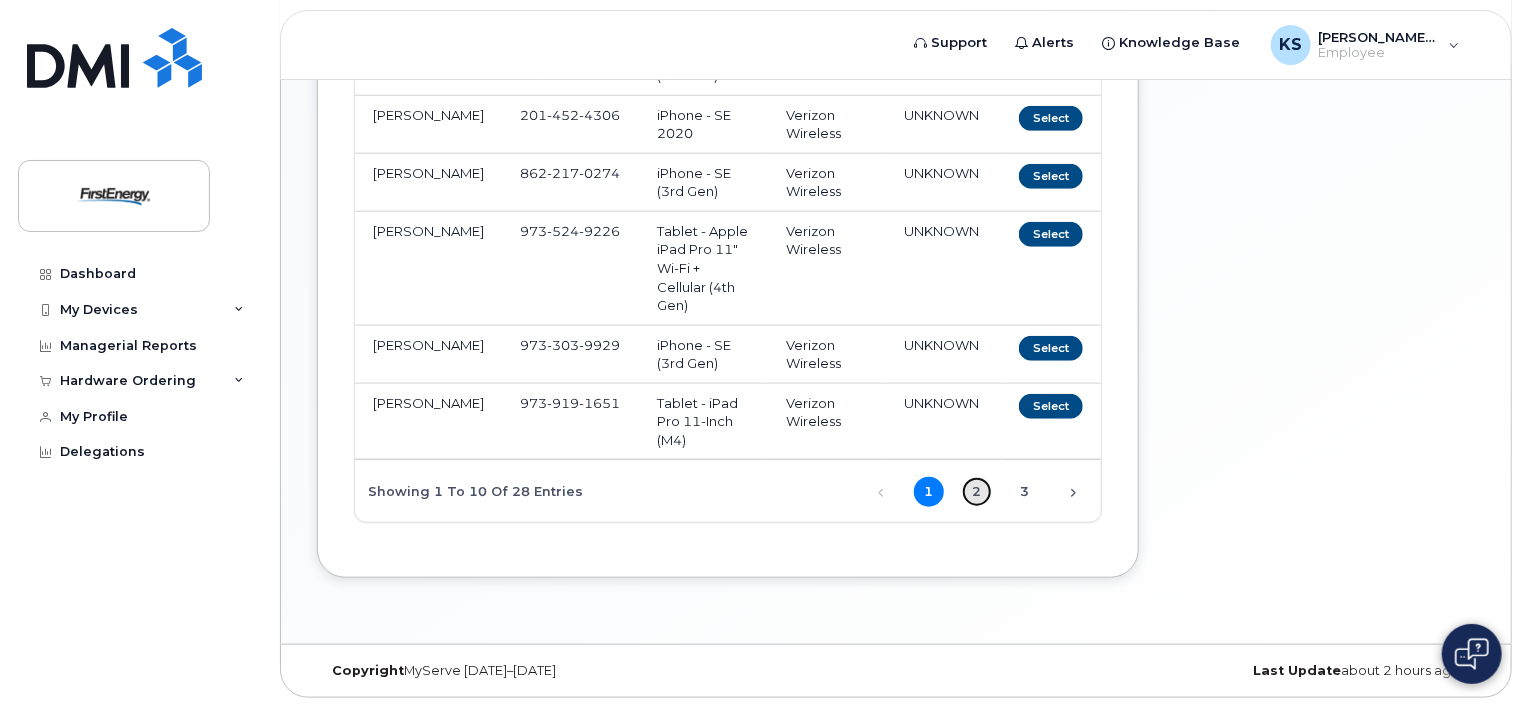 click on "2" 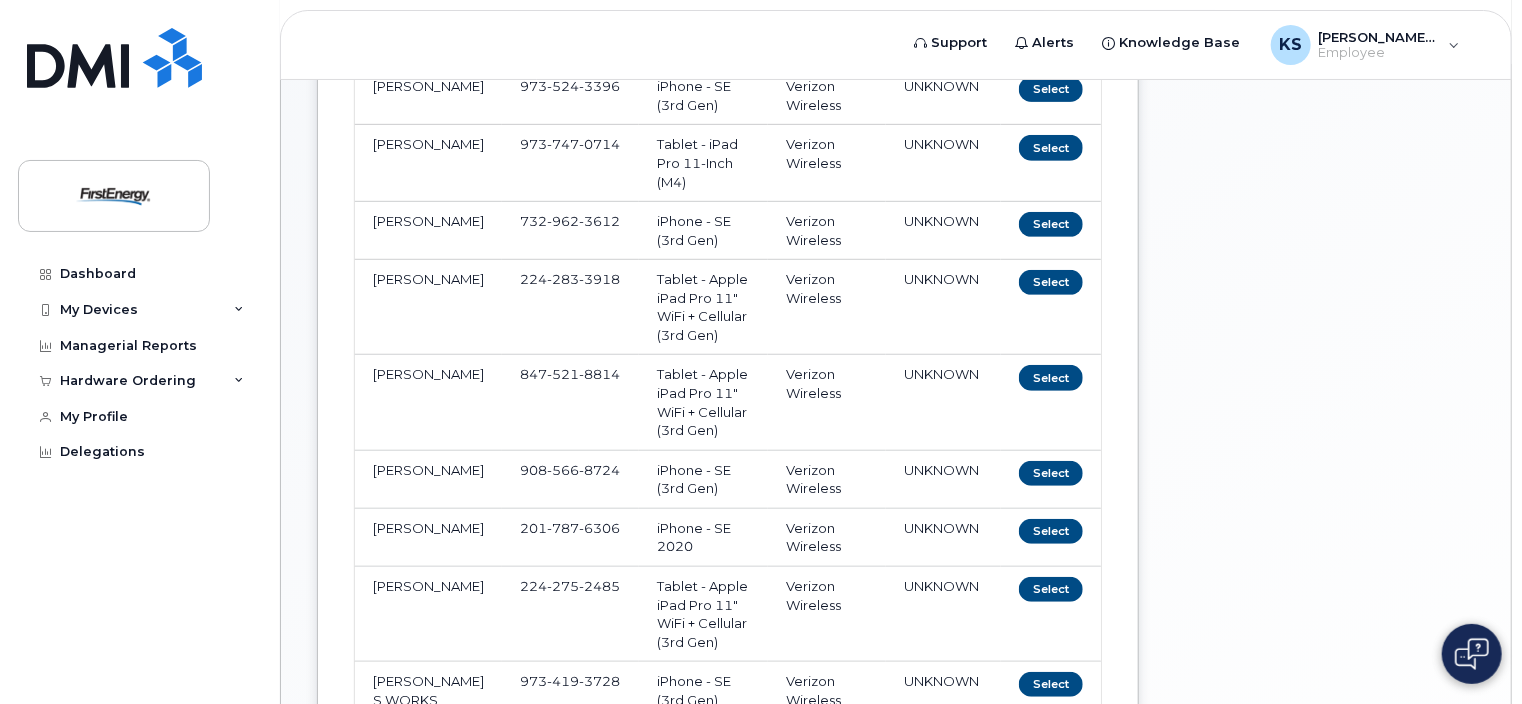 scroll, scrollTop: 711, scrollLeft: 0, axis: vertical 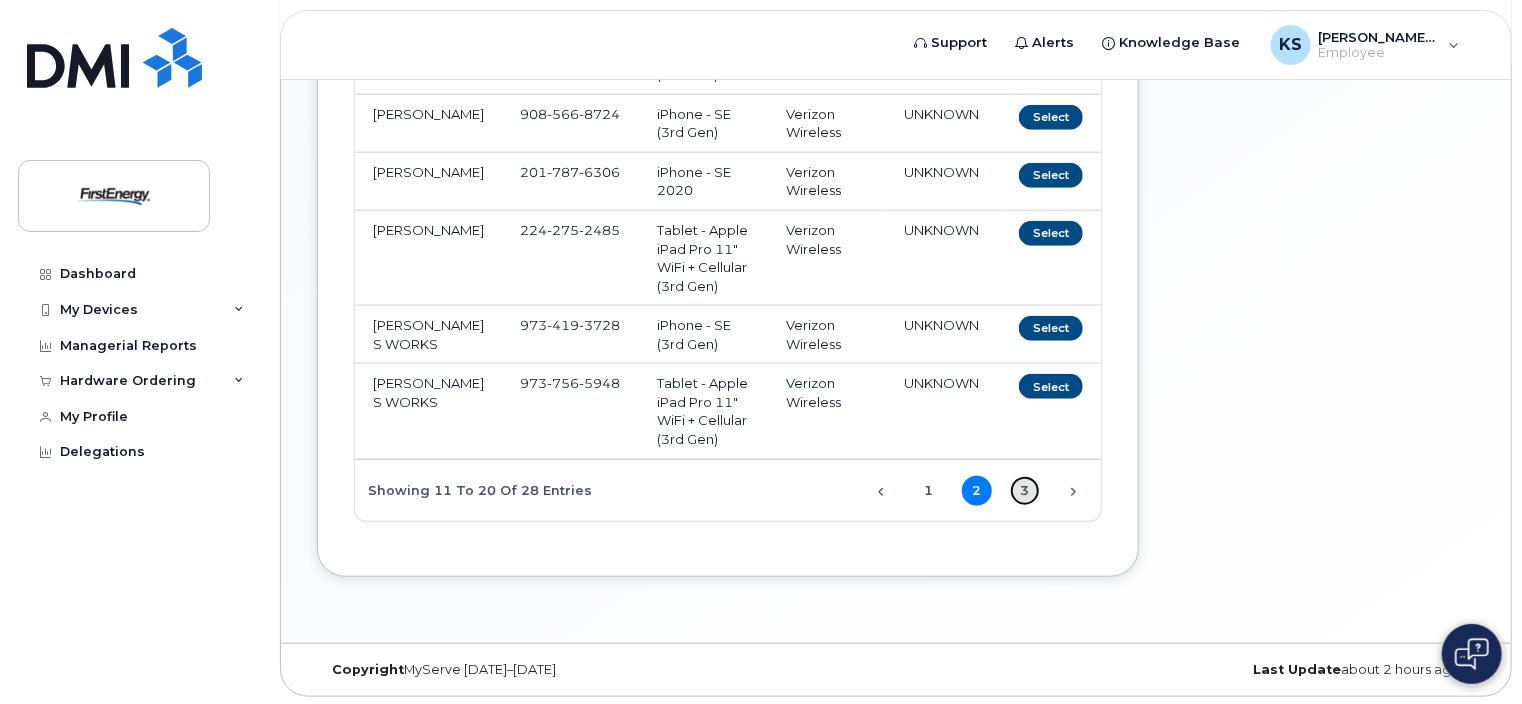 click on "3" 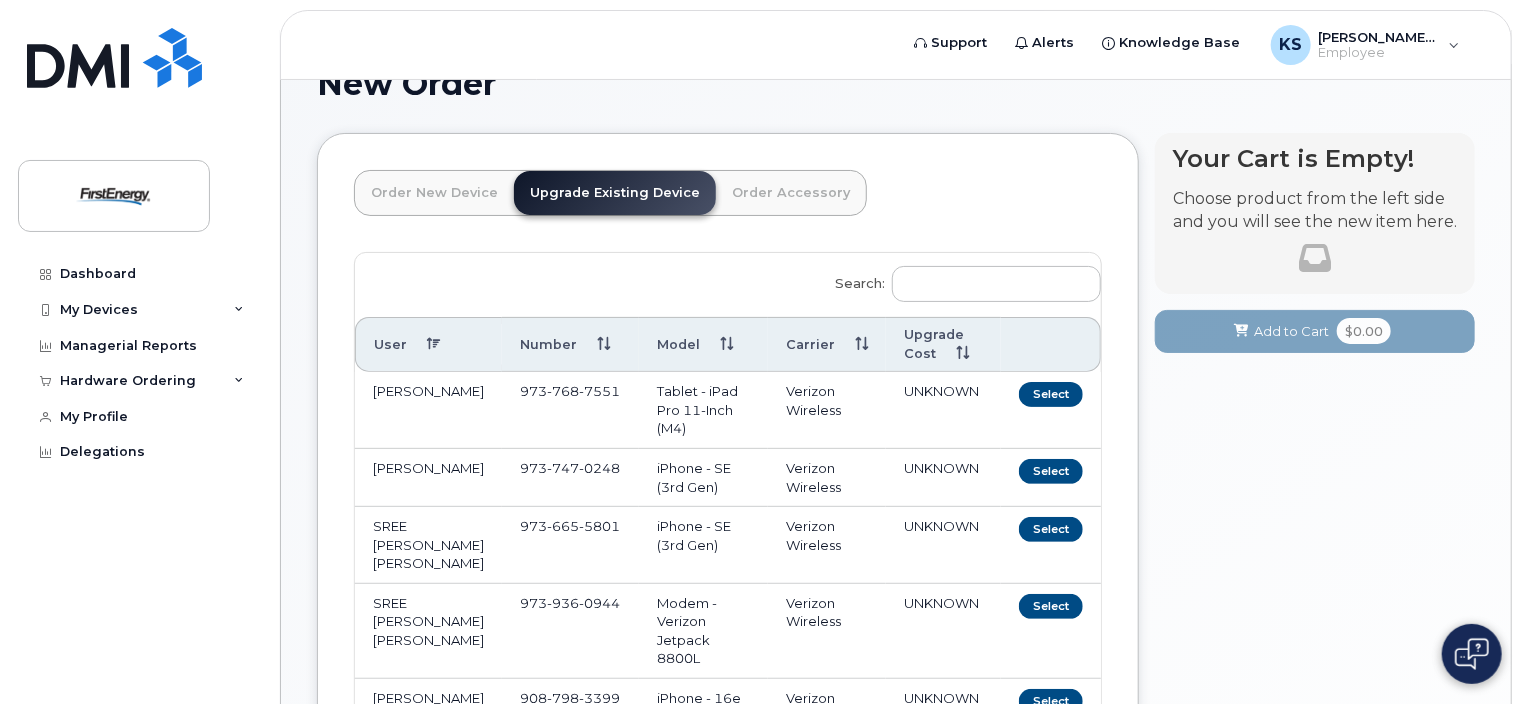 scroll, scrollTop: 0, scrollLeft: 0, axis: both 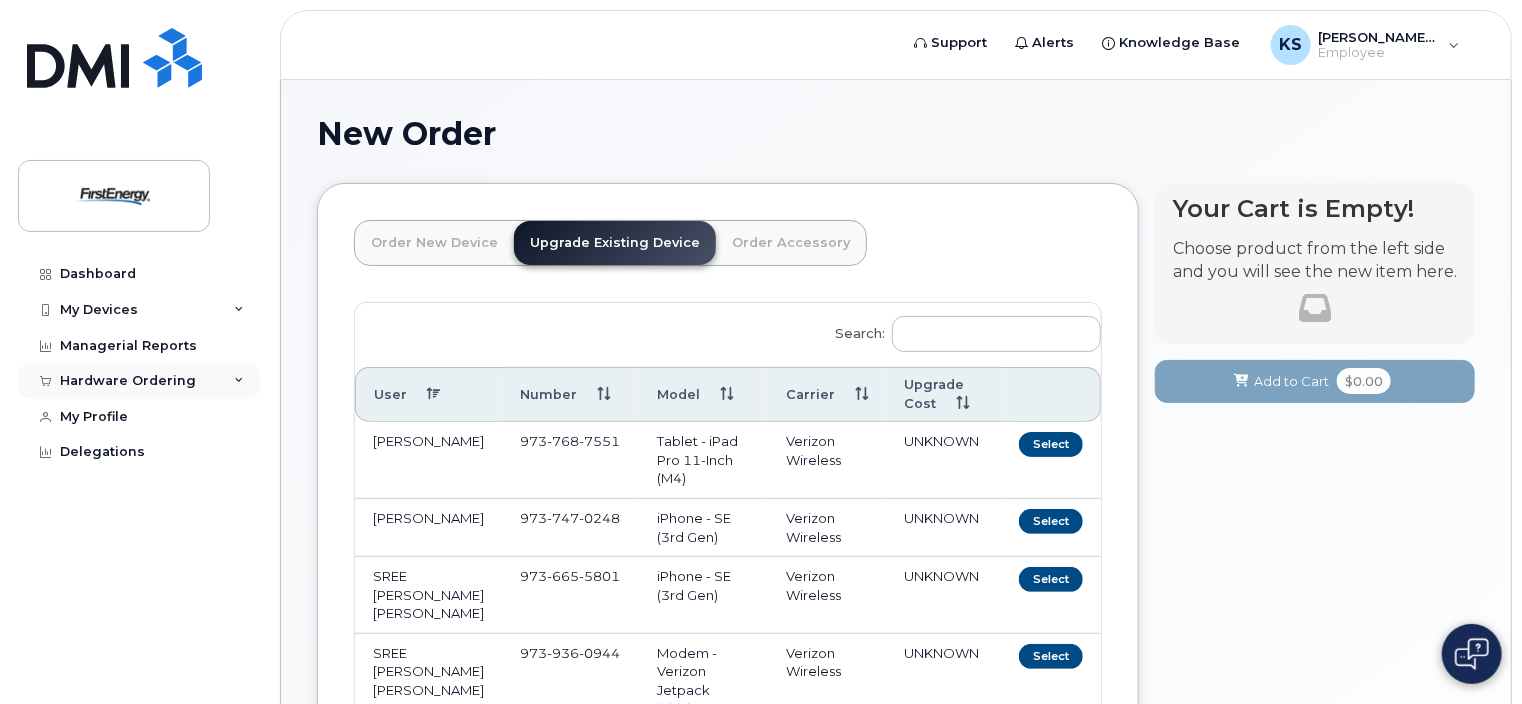 click on "Hardware Ordering" 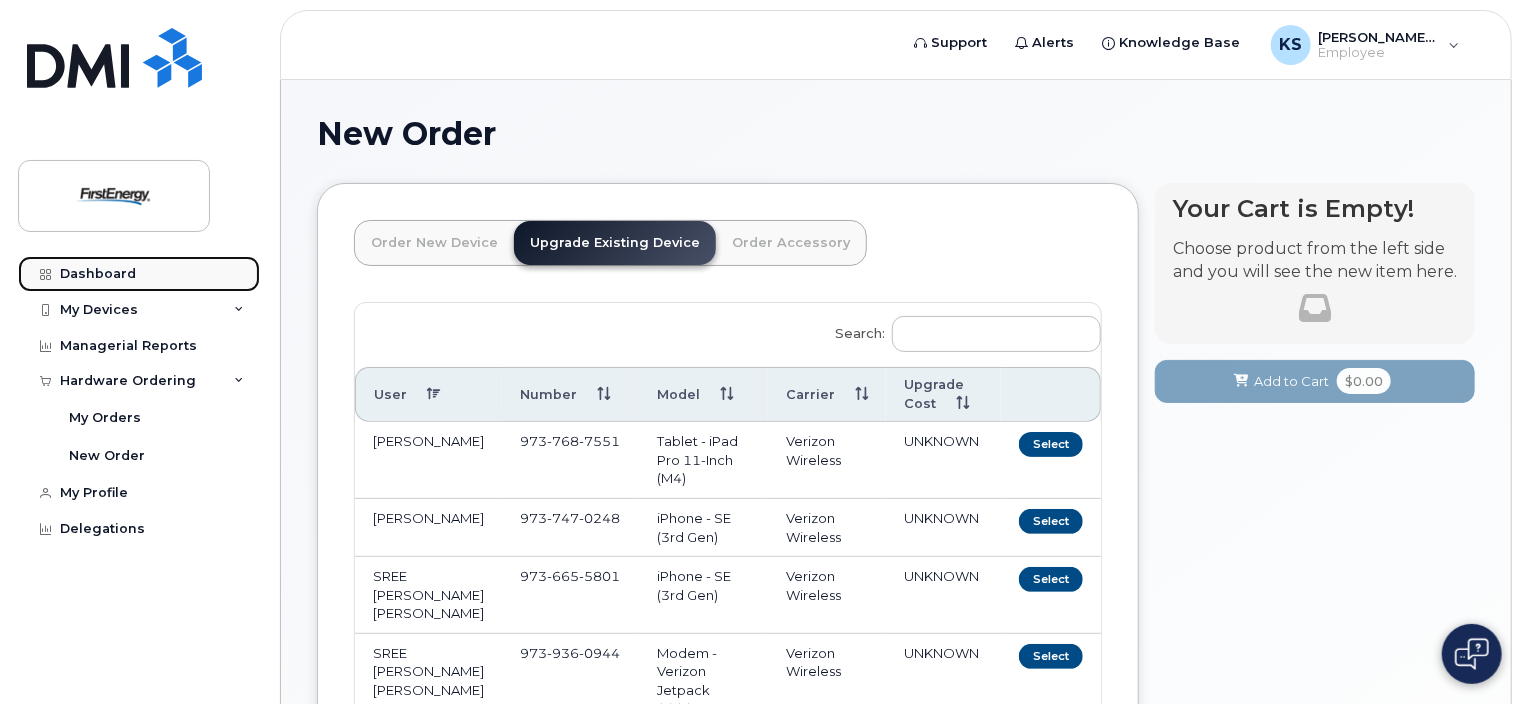 click on "Dashboard" 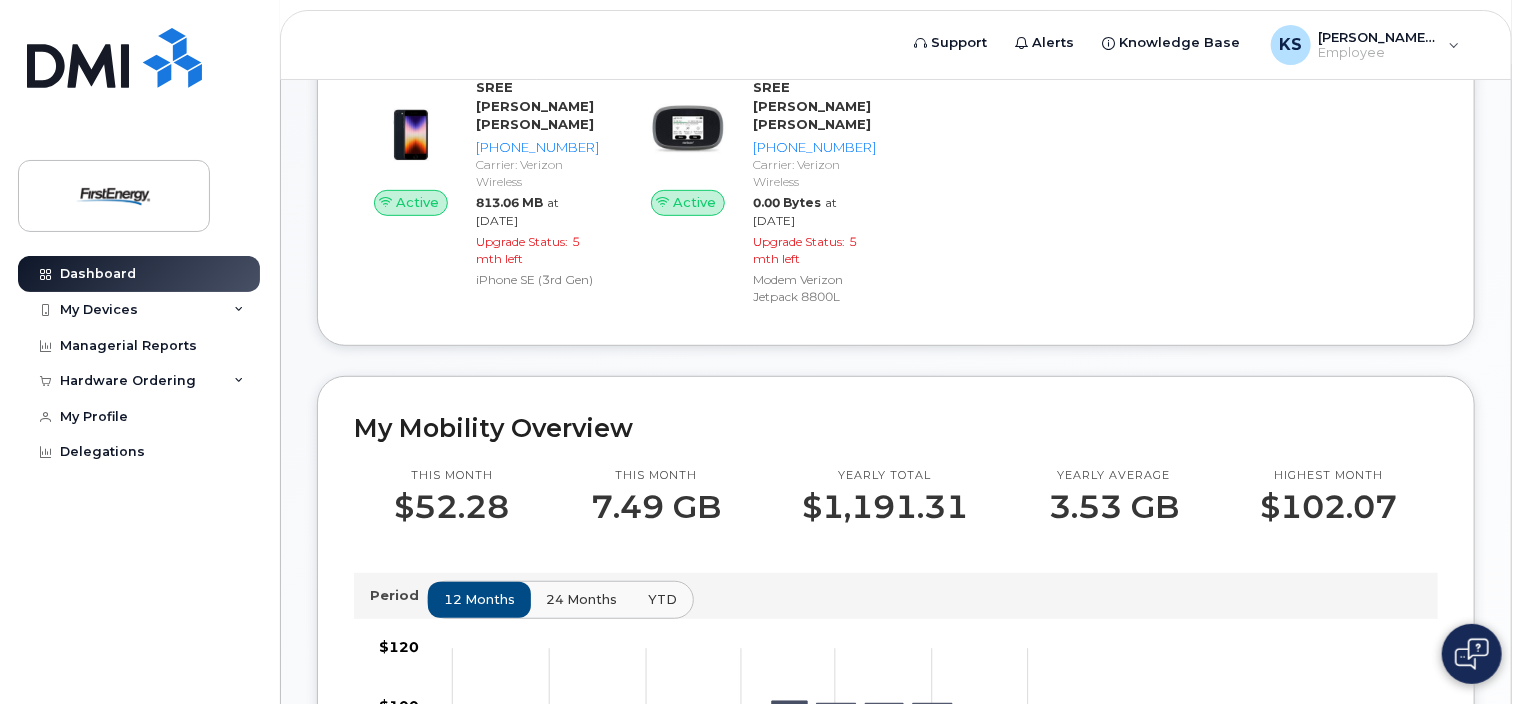 scroll, scrollTop: 218, scrollLeft: 0, axis: vertical 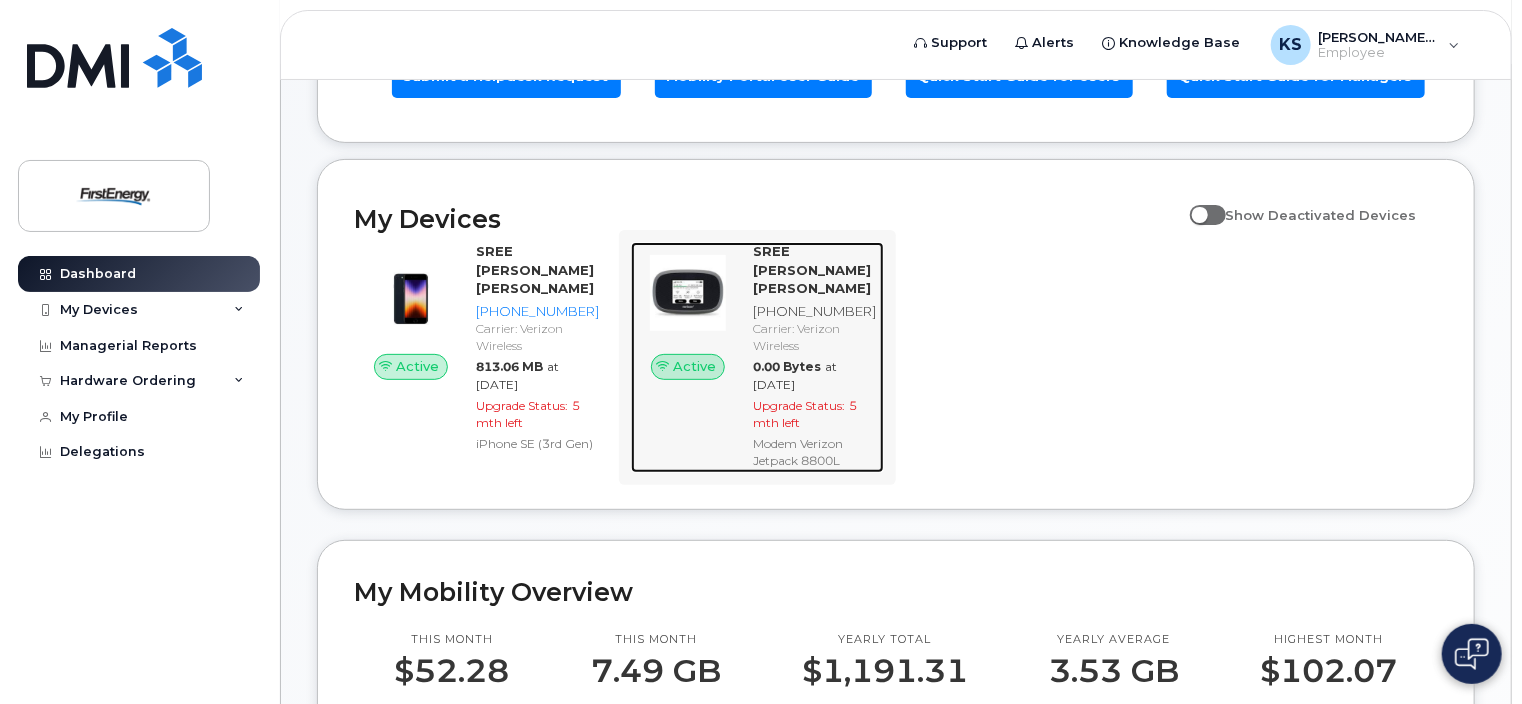 click on "SREE [PERSON_NAME] [PERSON_NAME]" 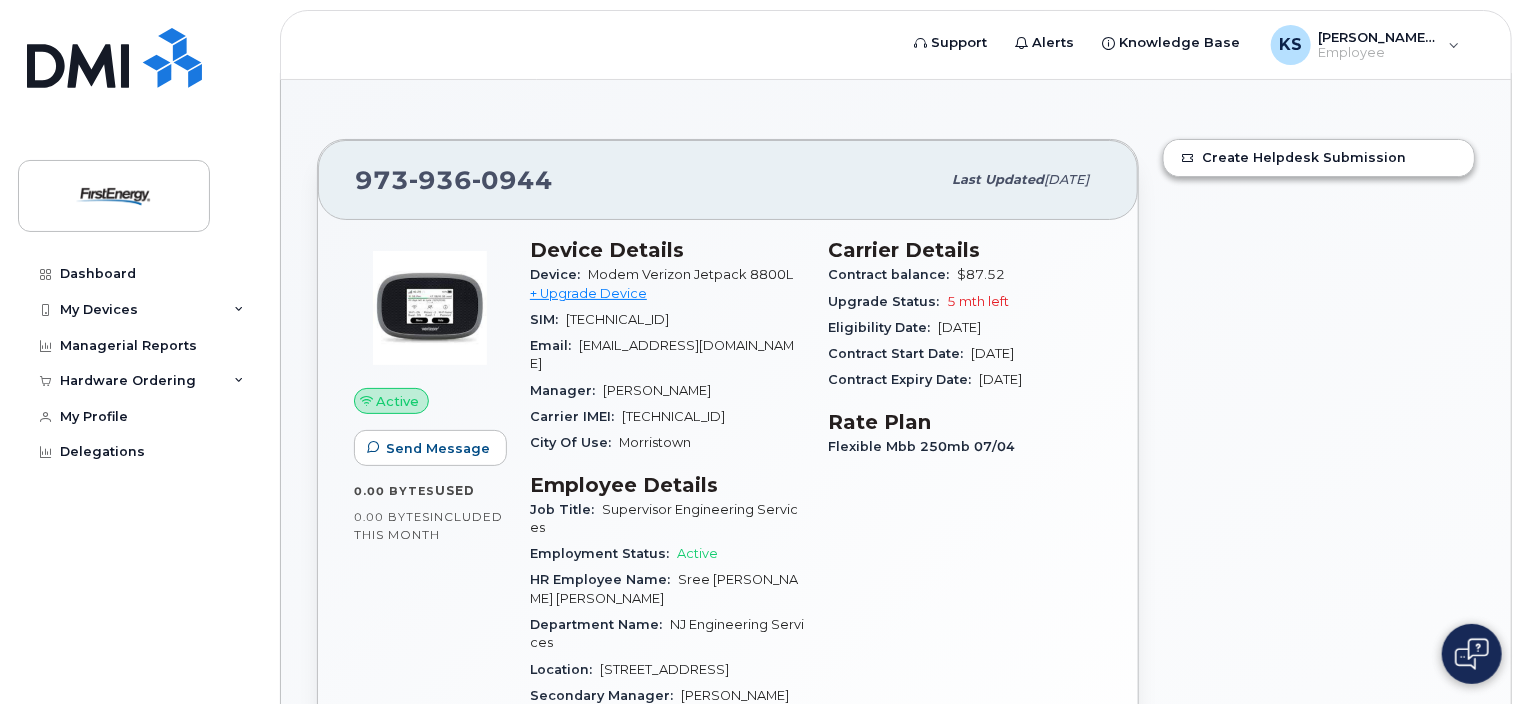scroll, scrollTop: 0, scrollLeft: 0, axis: both 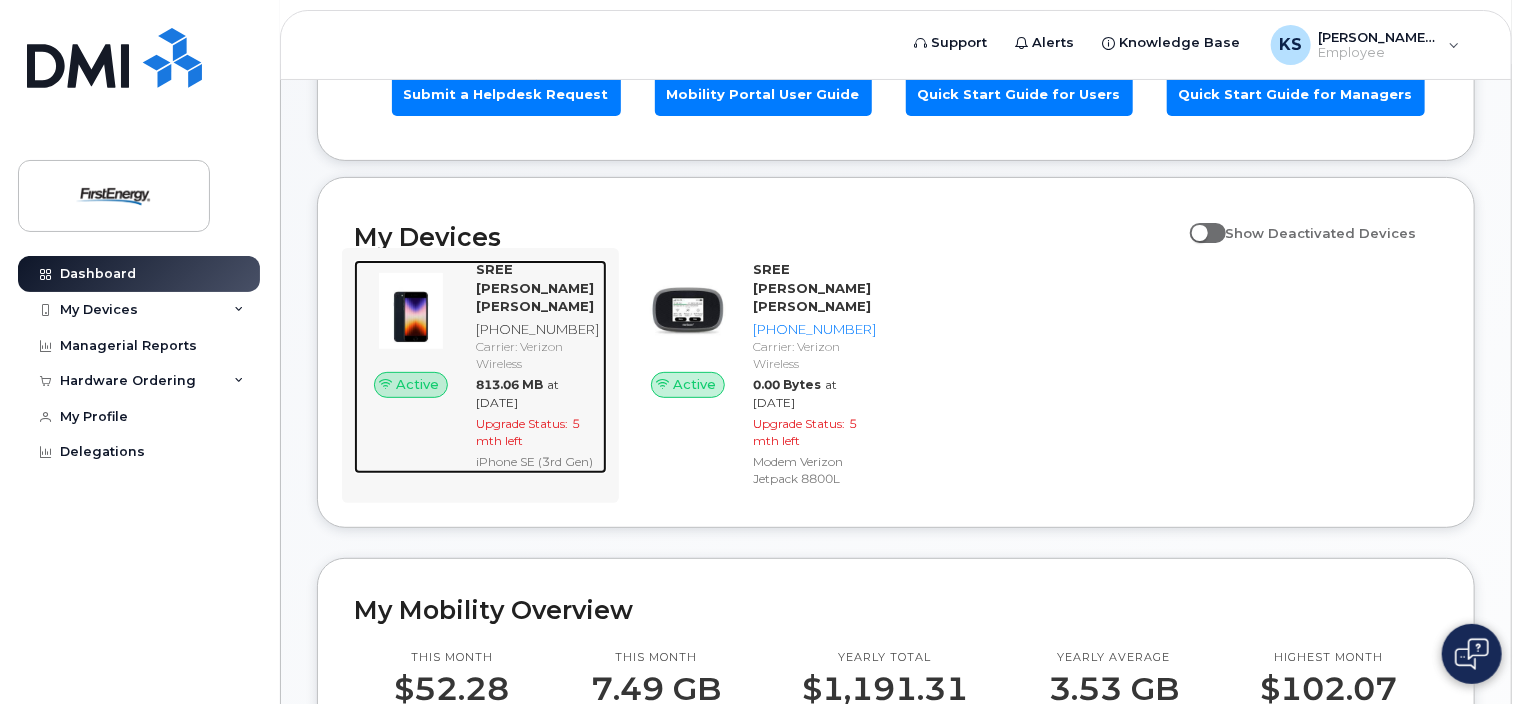 click on "[PHONE_NUMBER]" 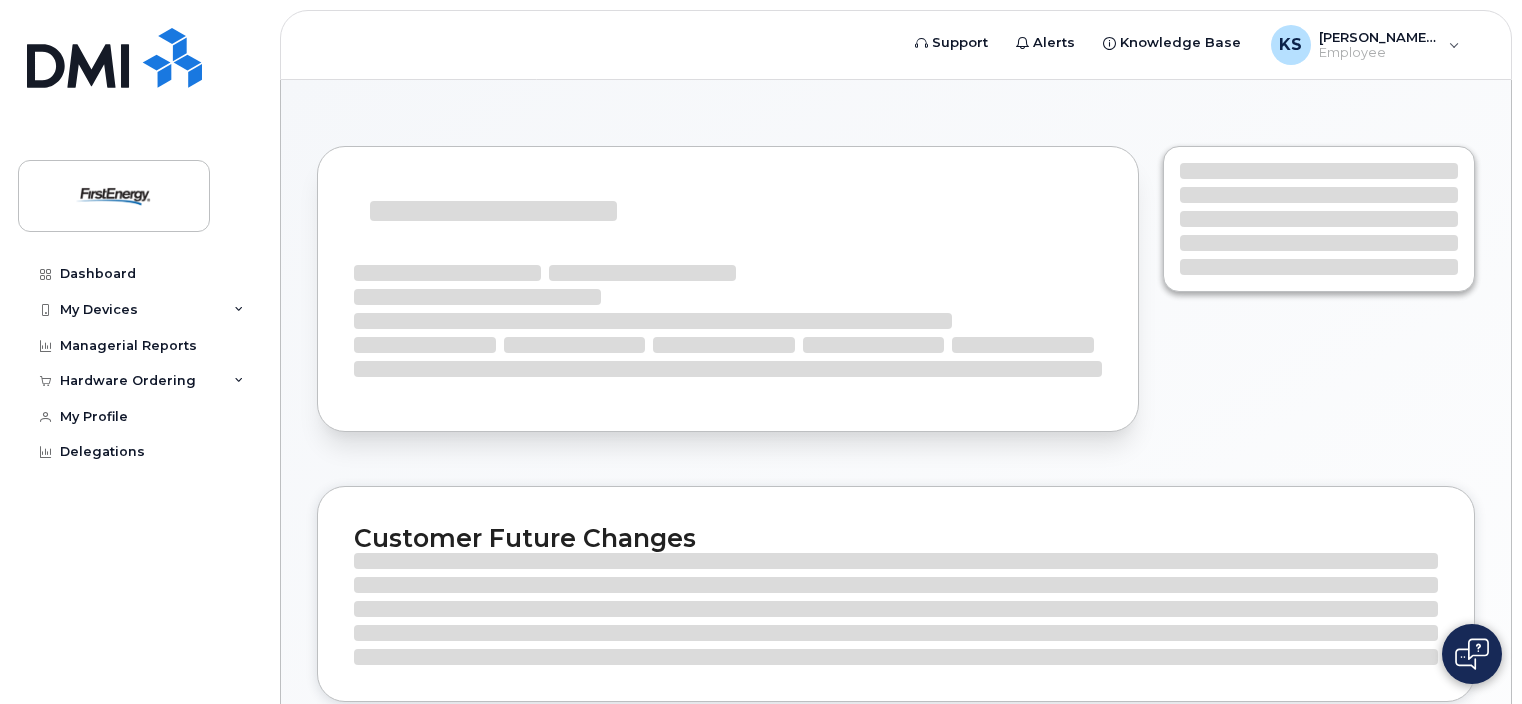 scroll, scrollTop: 0, scrollLeft: 0, axis: both 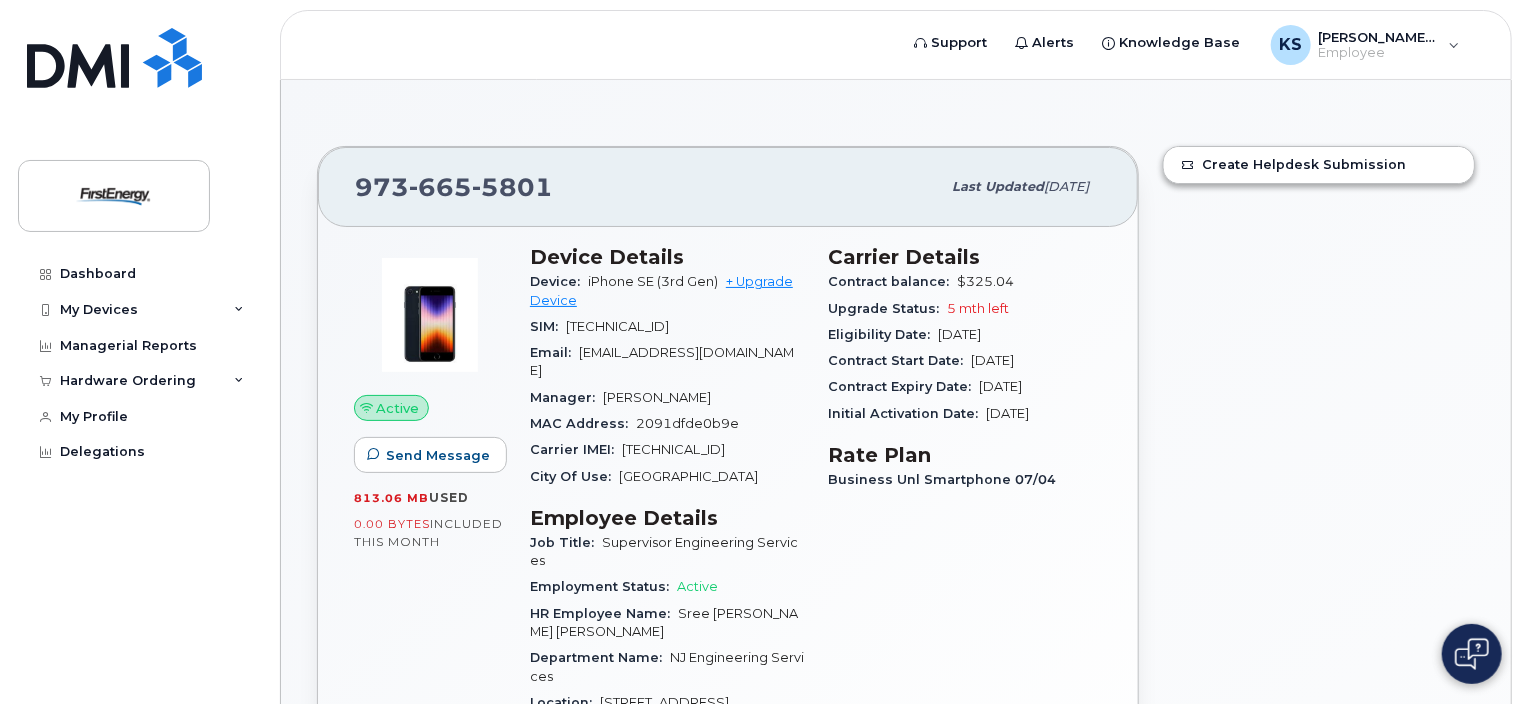 click on "Device: iPhone SE (3rd Gen)  + Upgrade Device" 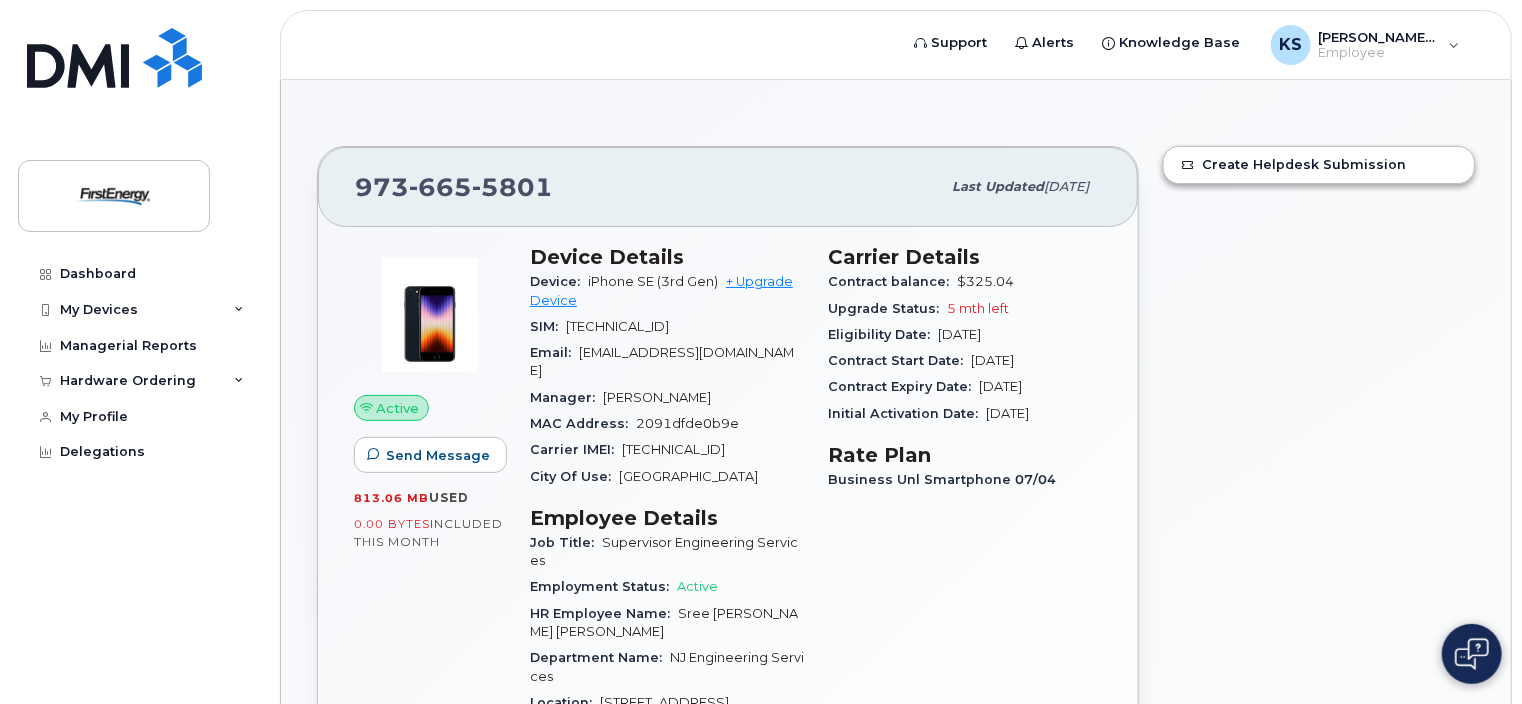 click on "Carrier Details Contract balance: $325.04 Upgrade Status: 5 mth left Eligibility Date: Dec 12, 2025 Contract Start Date: Dec 12, 2023 Contract Expiry Date: Dec 12, 2025 Initial Activation Date: Dec 12, 2023 Rate Plan Business Unl Smartphone 07/04" 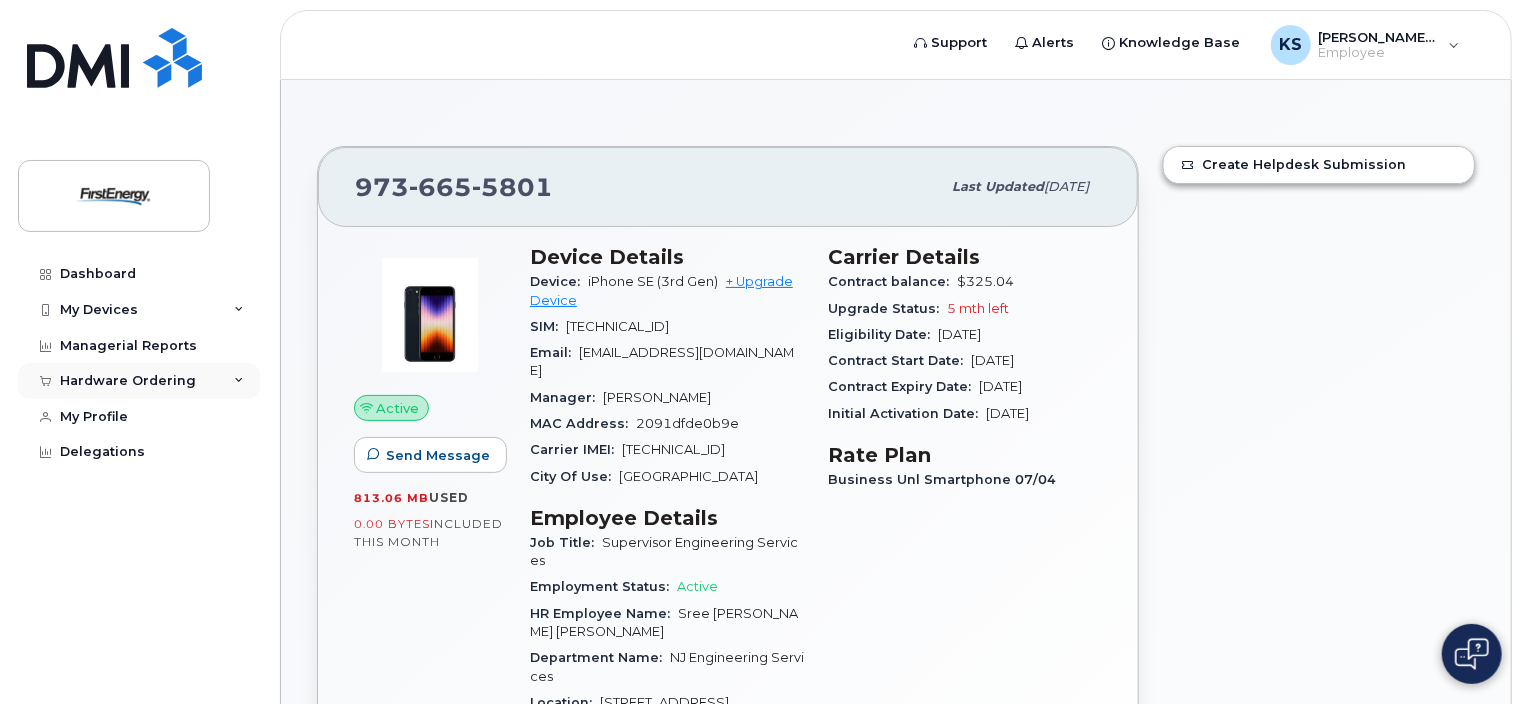 click on "Hardware Ordering" 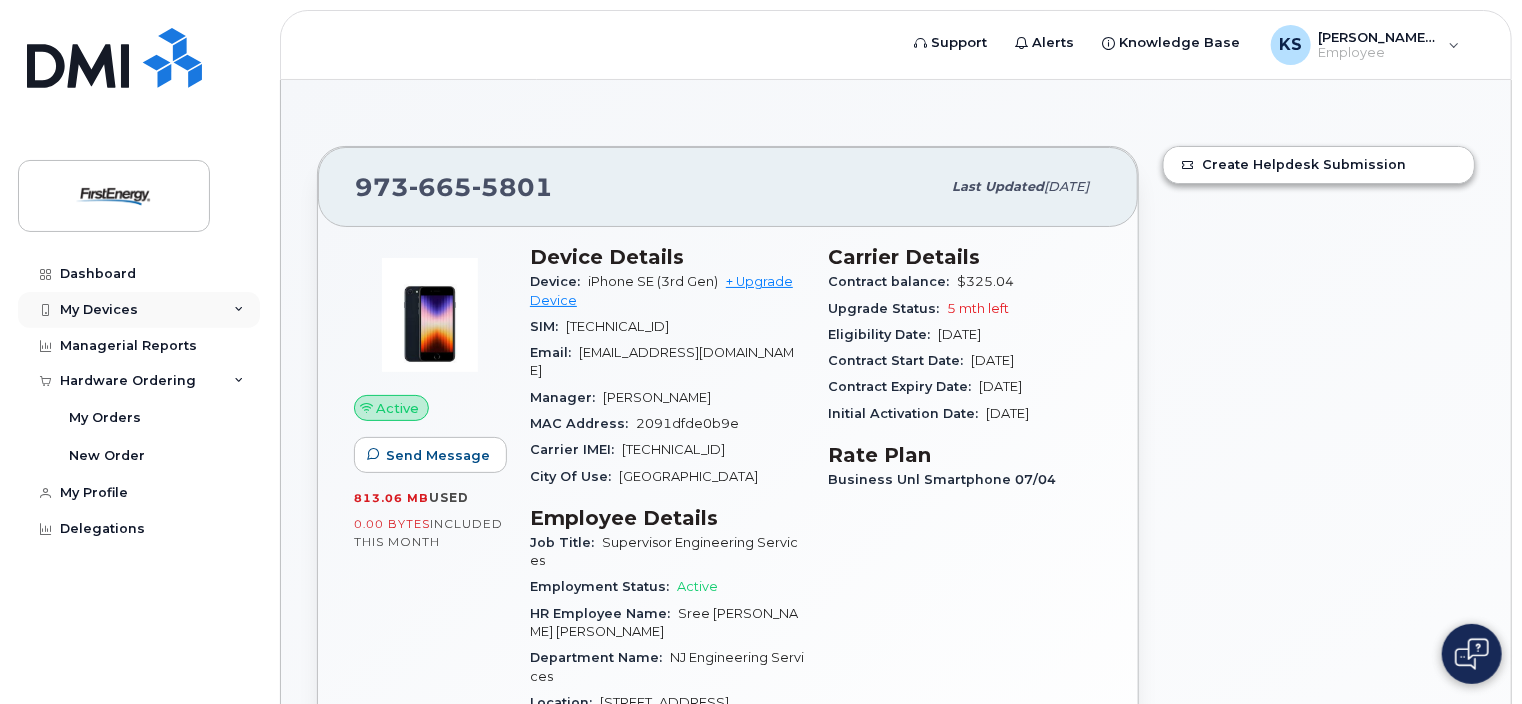 click on "My Devices" 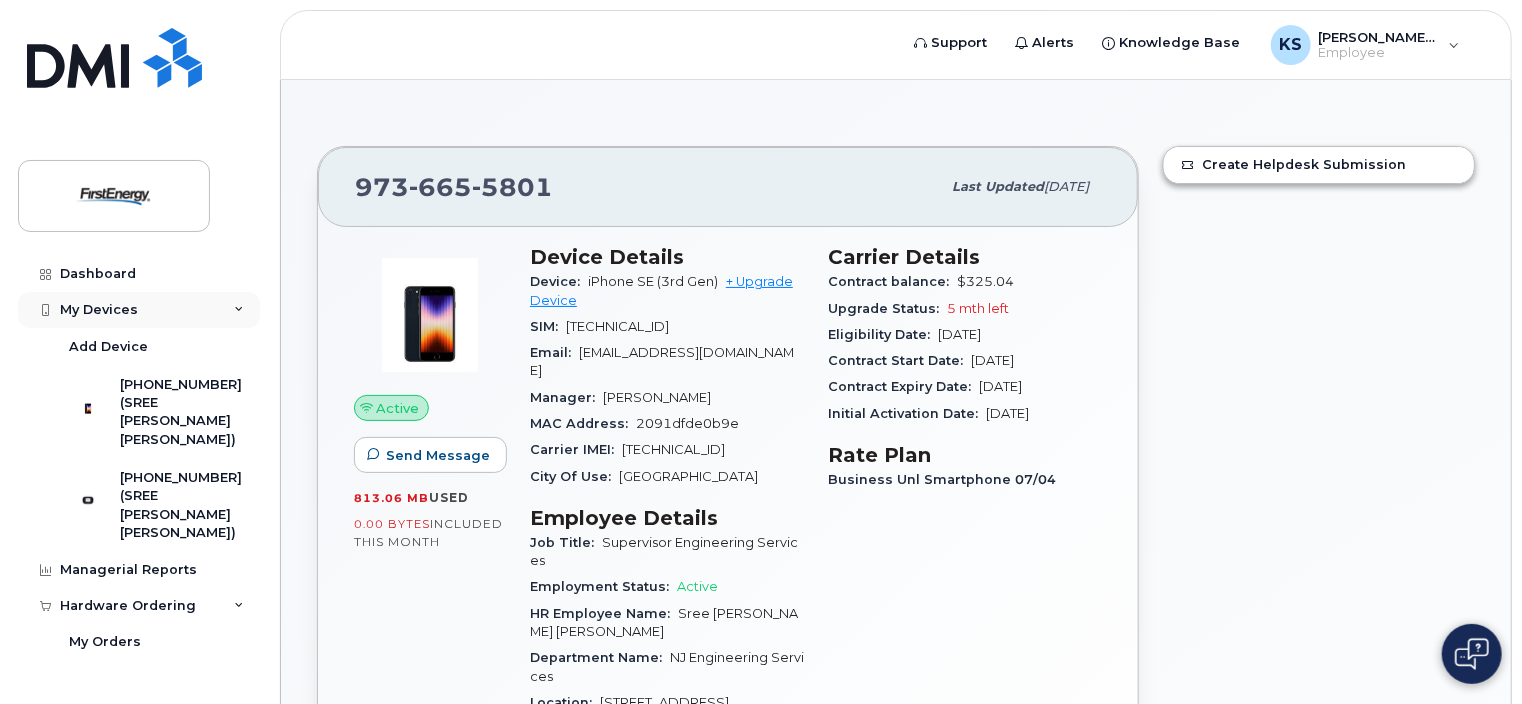 click on "My Devices" 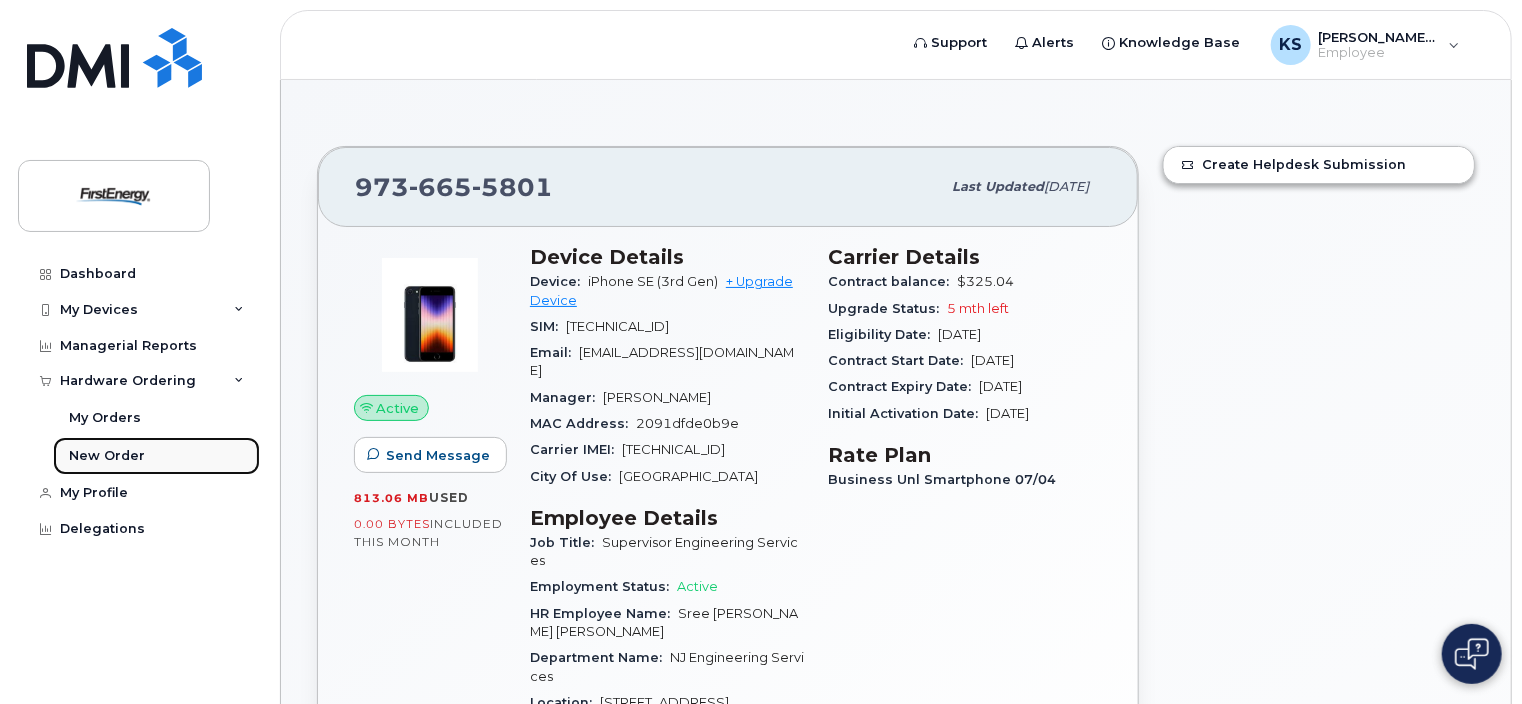 click on "New Order" 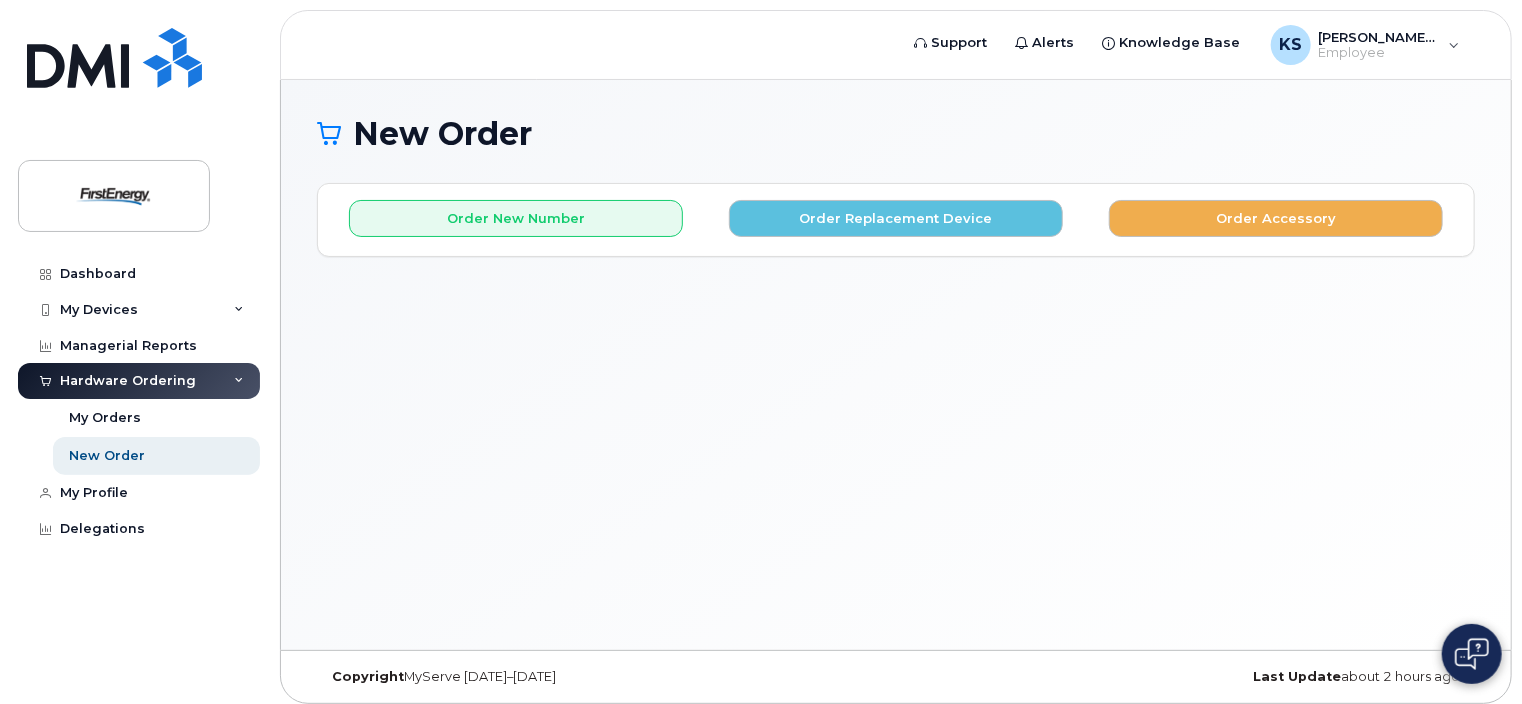 scroll, scrollTop: 9, scrollLeft: 0, axis: vertical 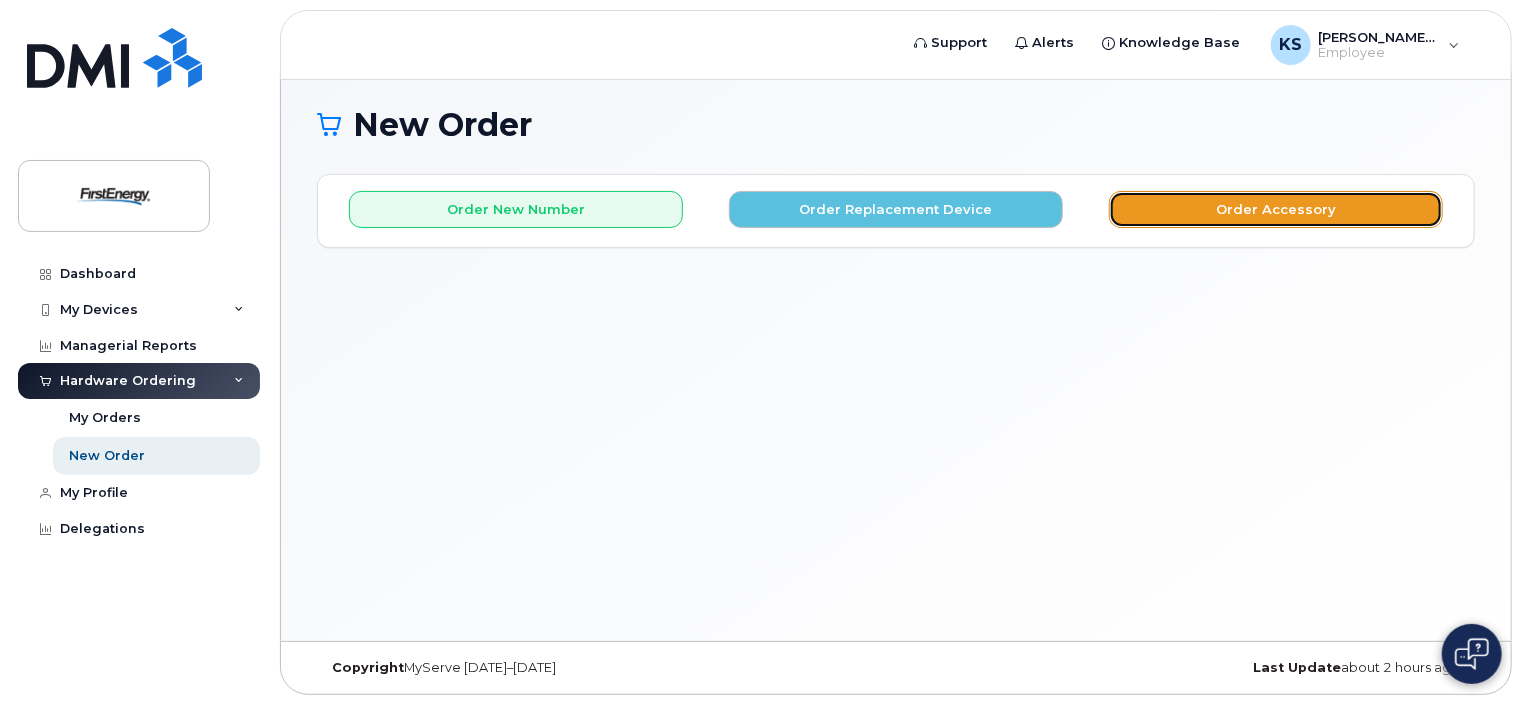 click on "Order Accessory" 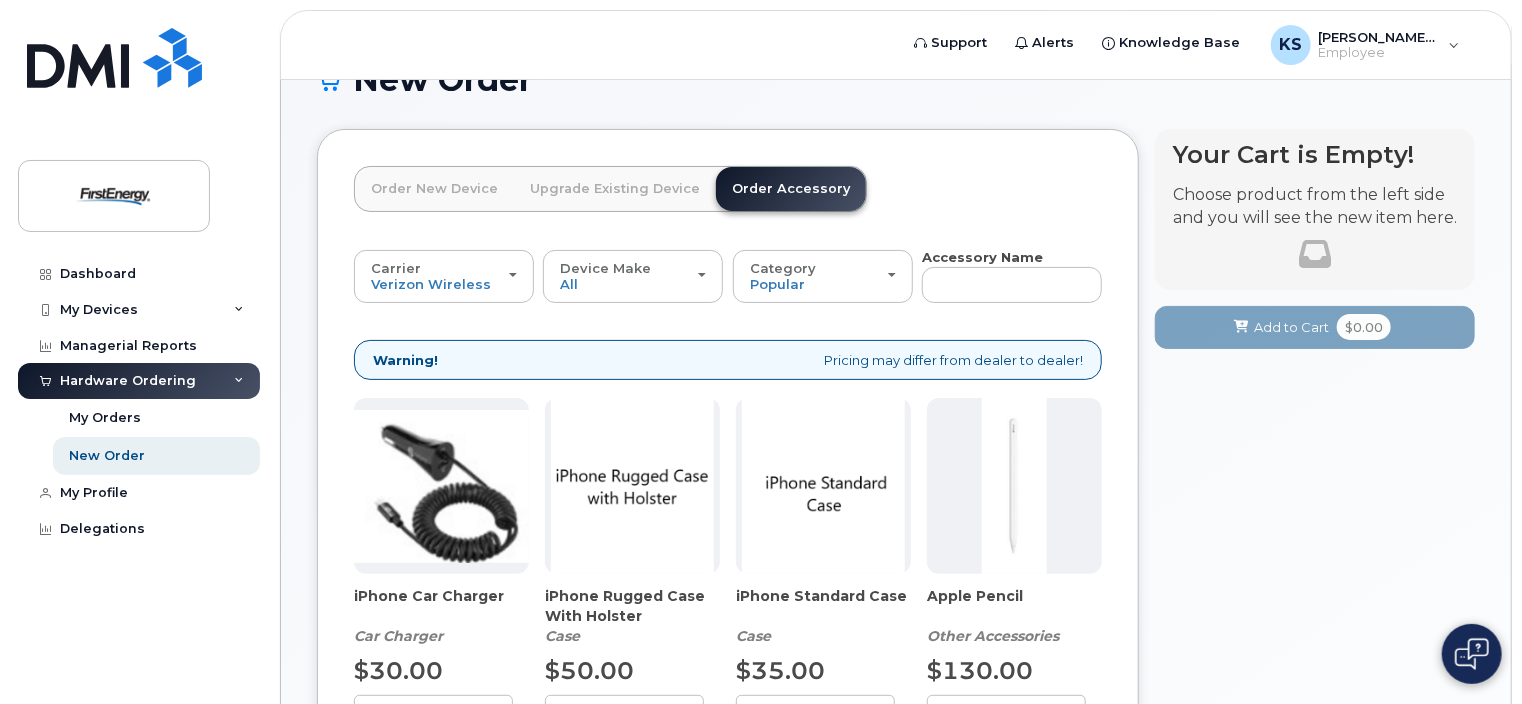scroll, scrollTop: 36, scrollLeft: 0, axis: vertical 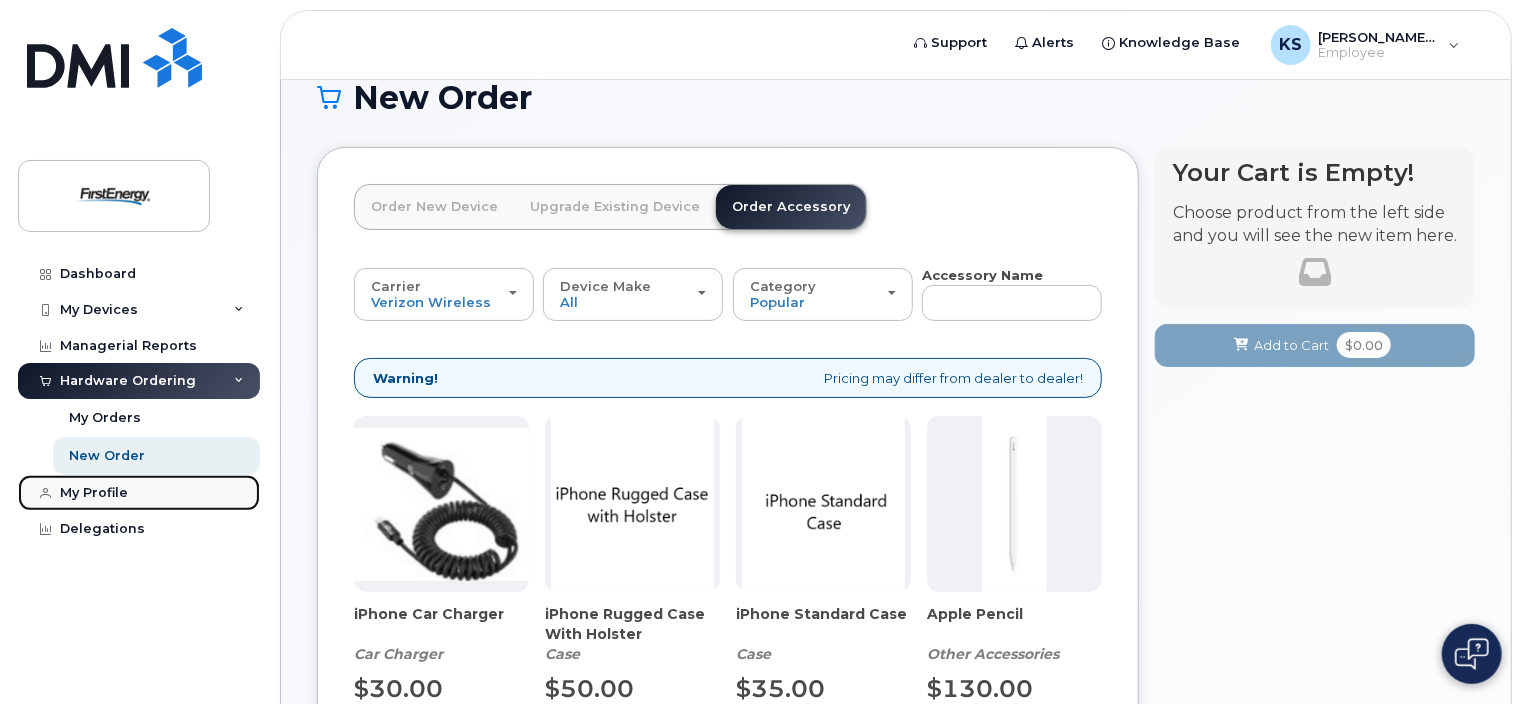 click on "My Profile" 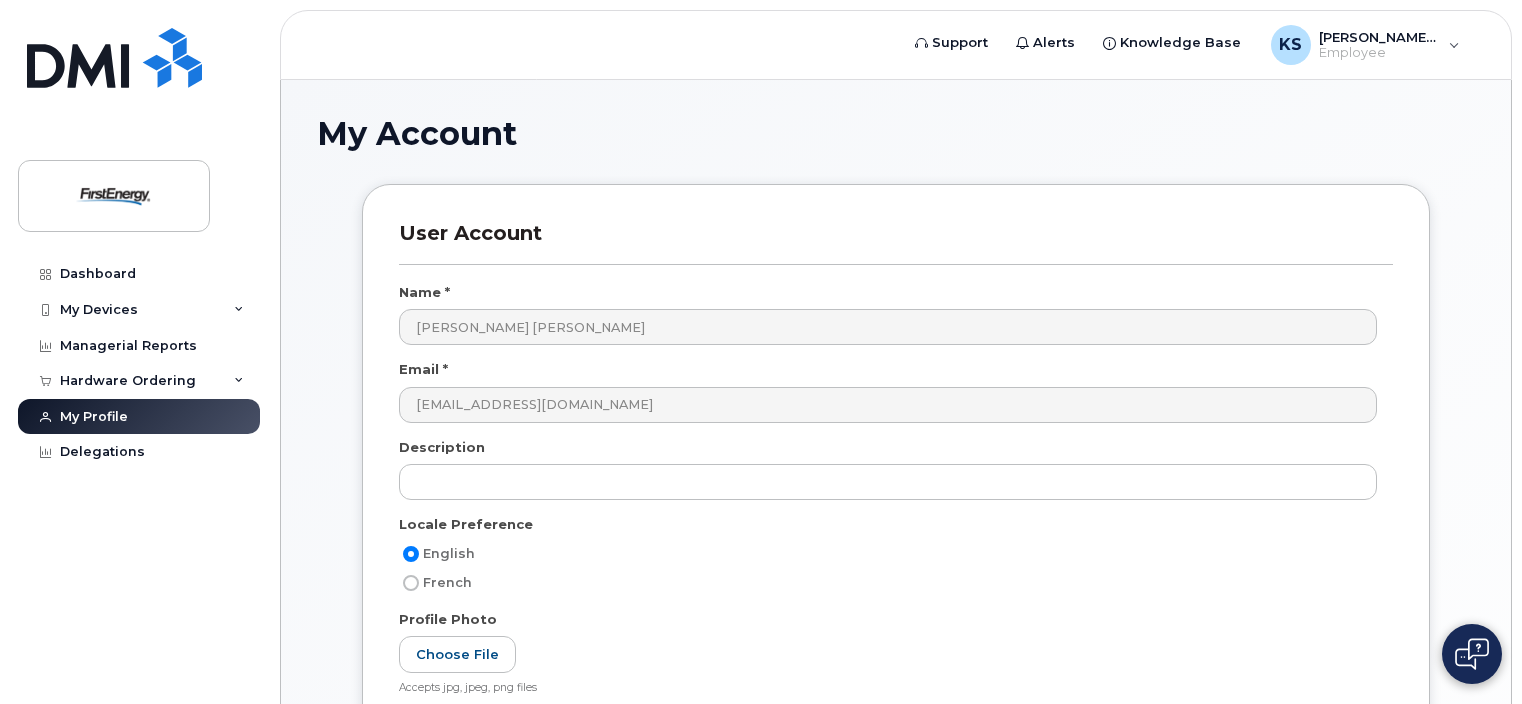 scroll, scrollTop: 0, scrollLeft: 0, axis: both 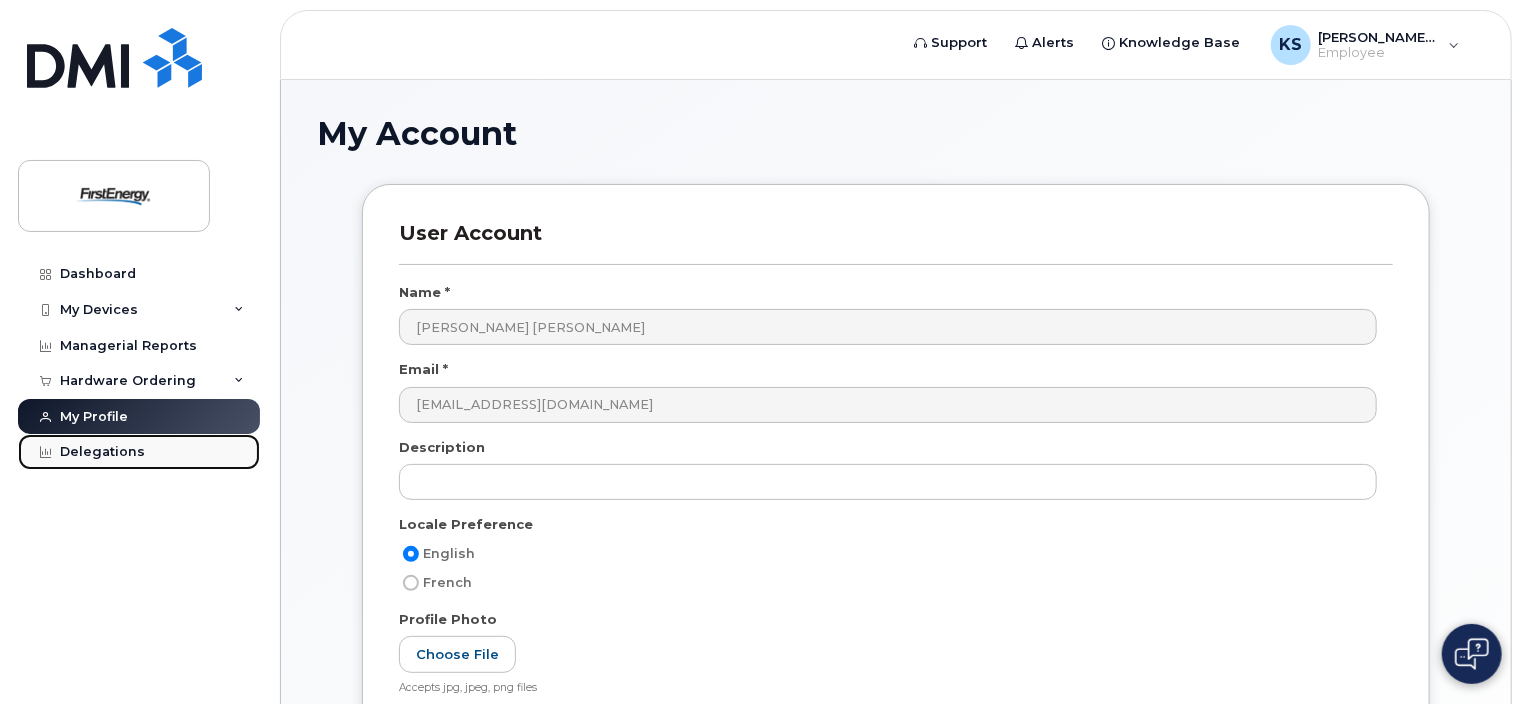 click on "Delegations" 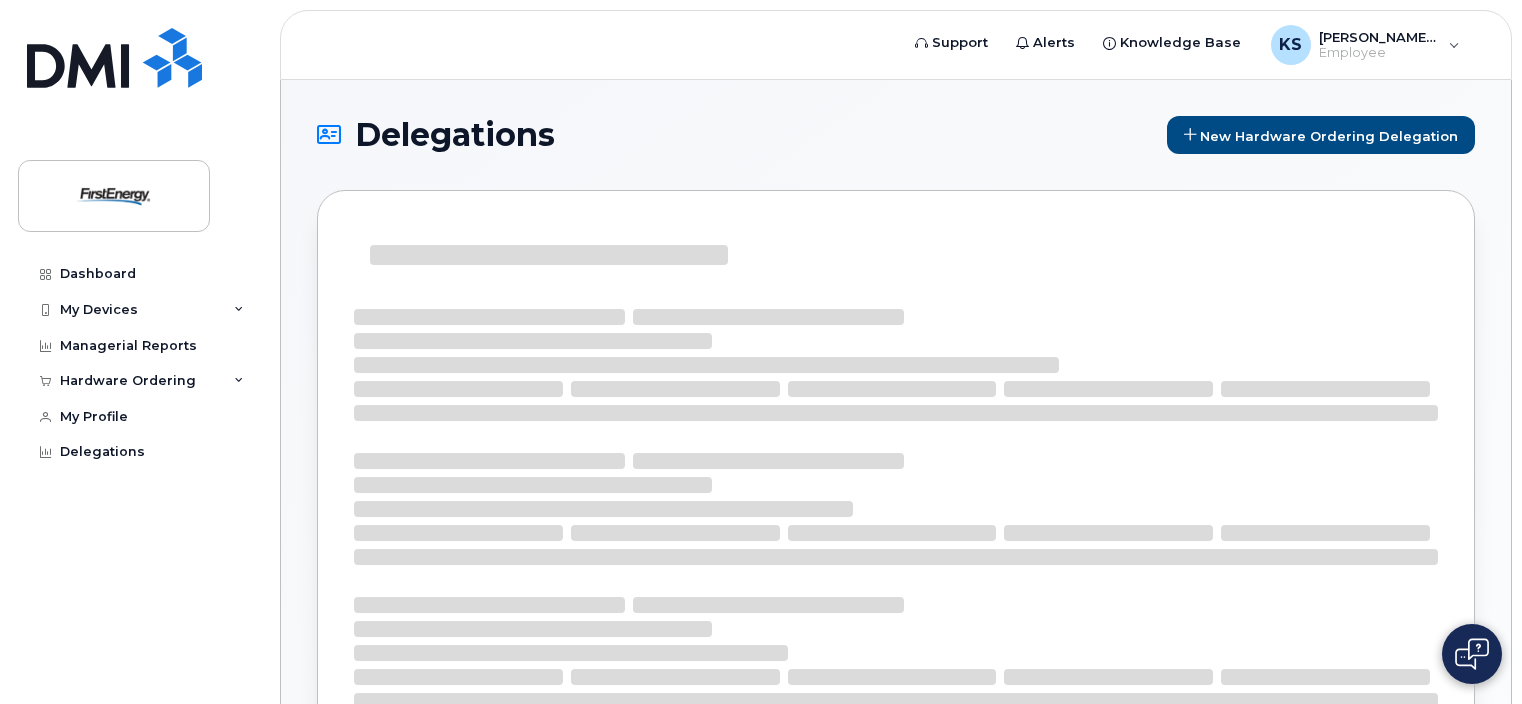 scroll, scrollTop: 0, scrollLeft: 0, axis: both 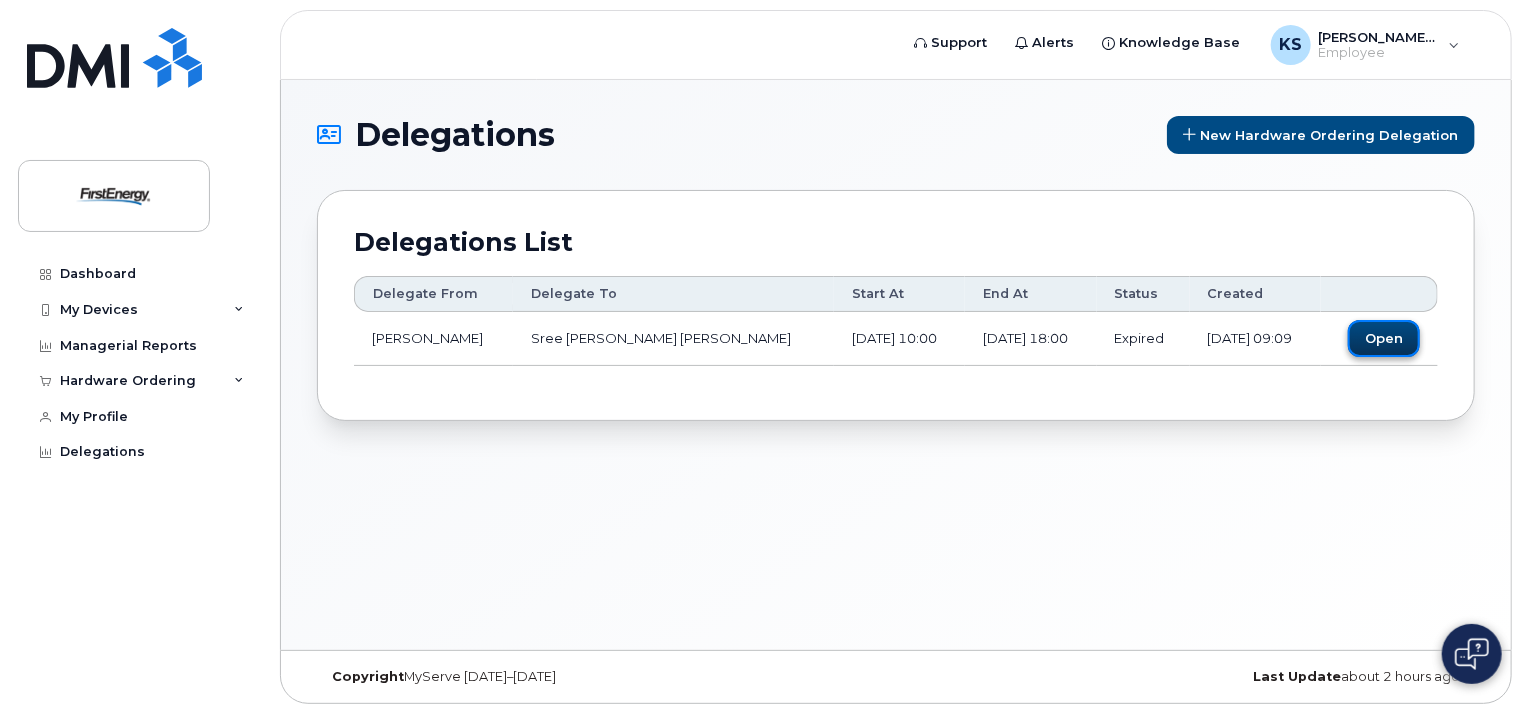 click on "Open" 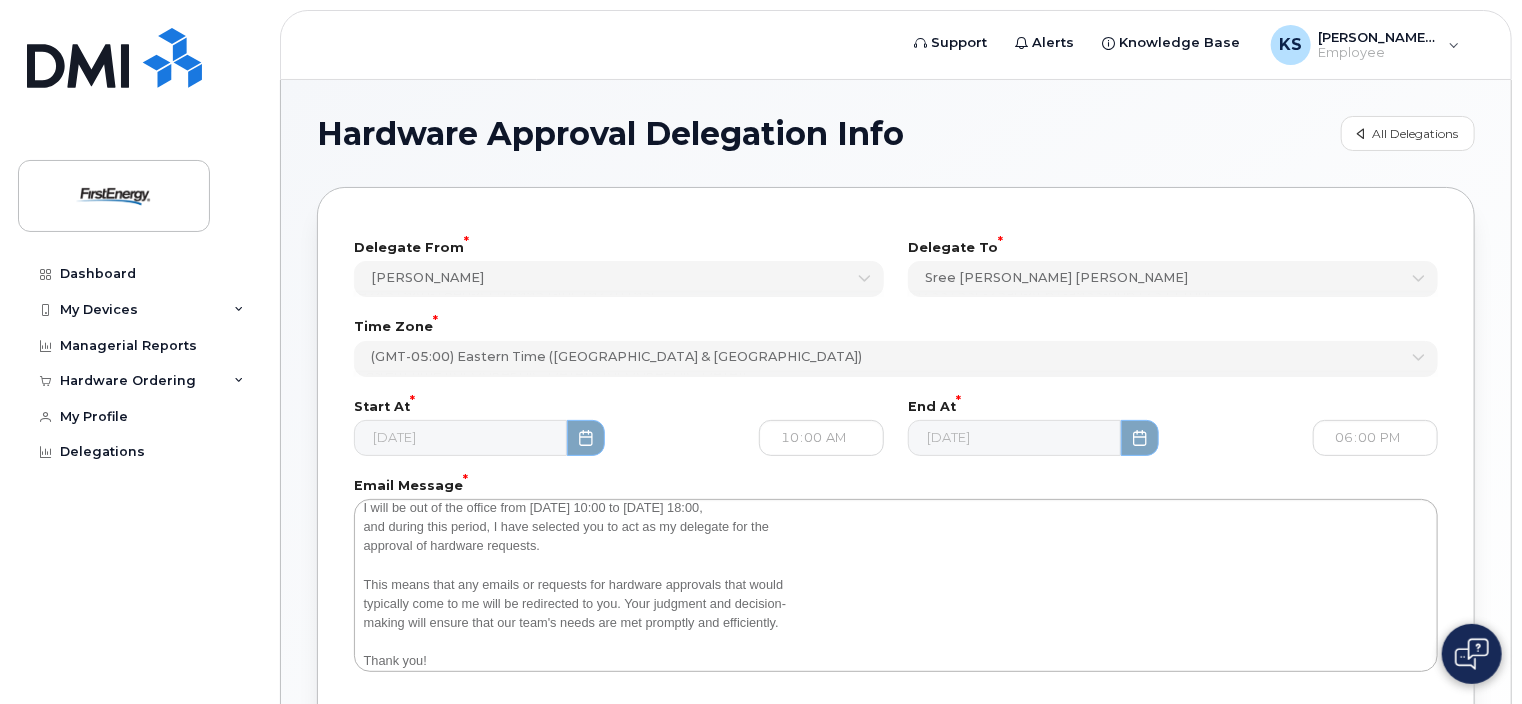 scroll, scrollTop: 76, scrollLeft: 0, axis: vertical 